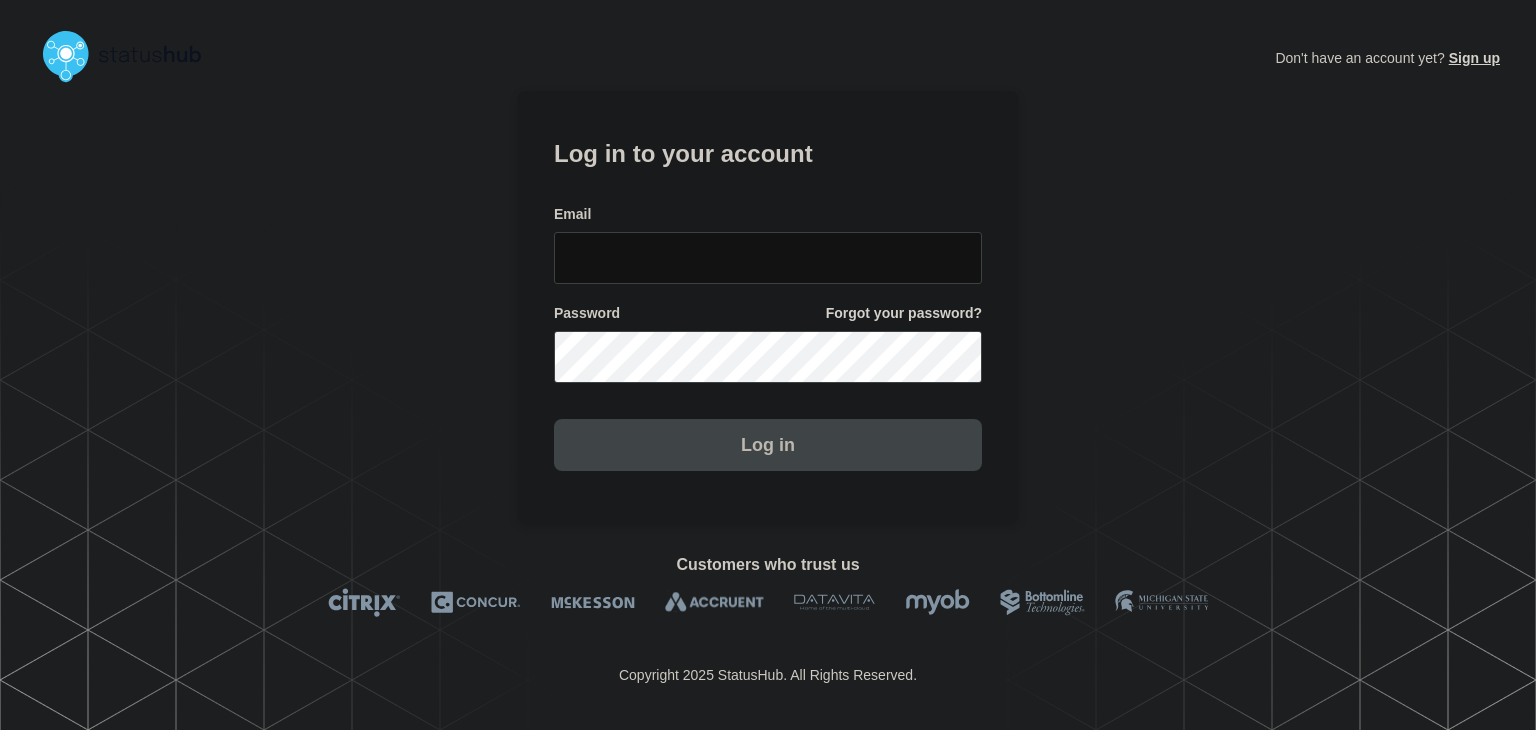 scroll, scrollTop: 0, scrollLeft: 0, axis: both 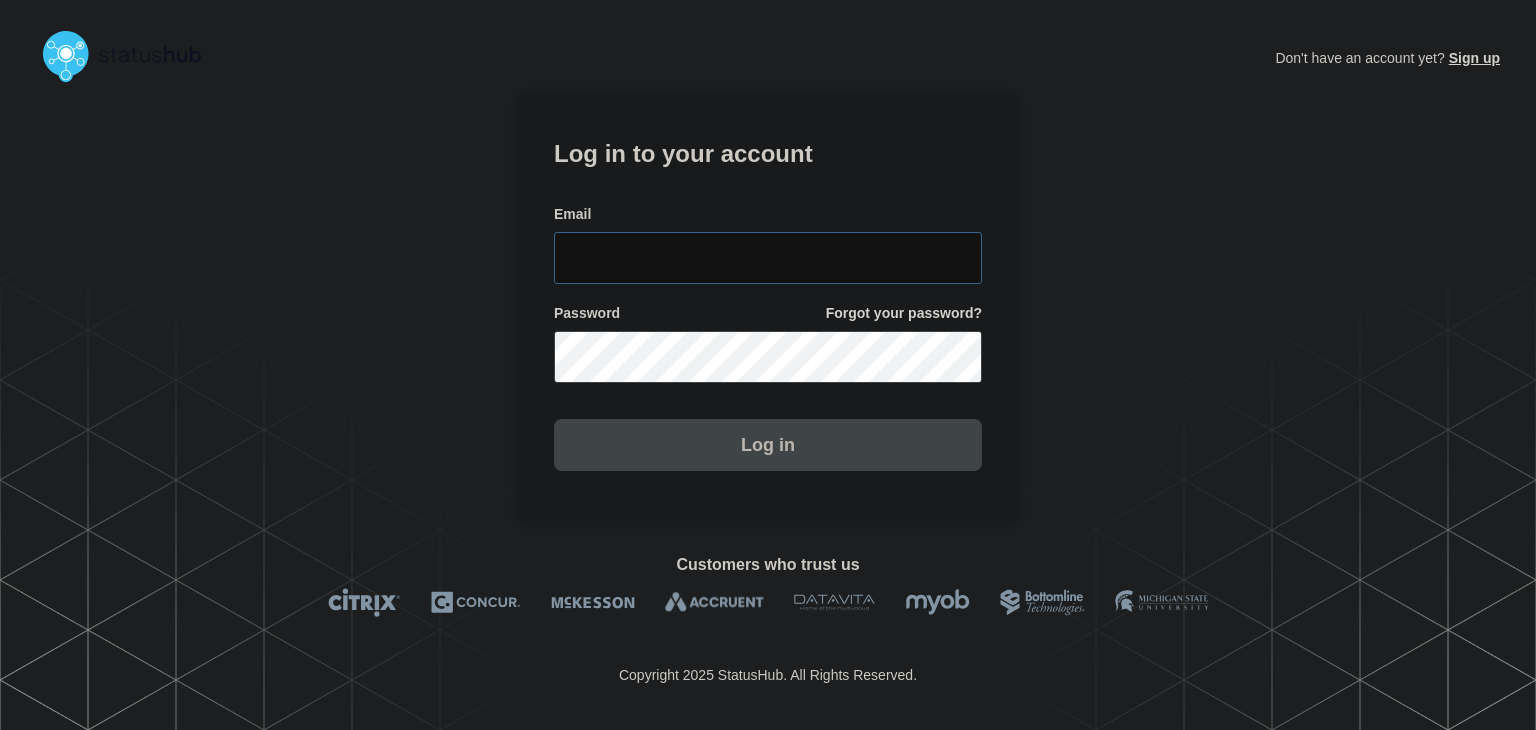 type on "[FIRST]@[DOMAIN]" 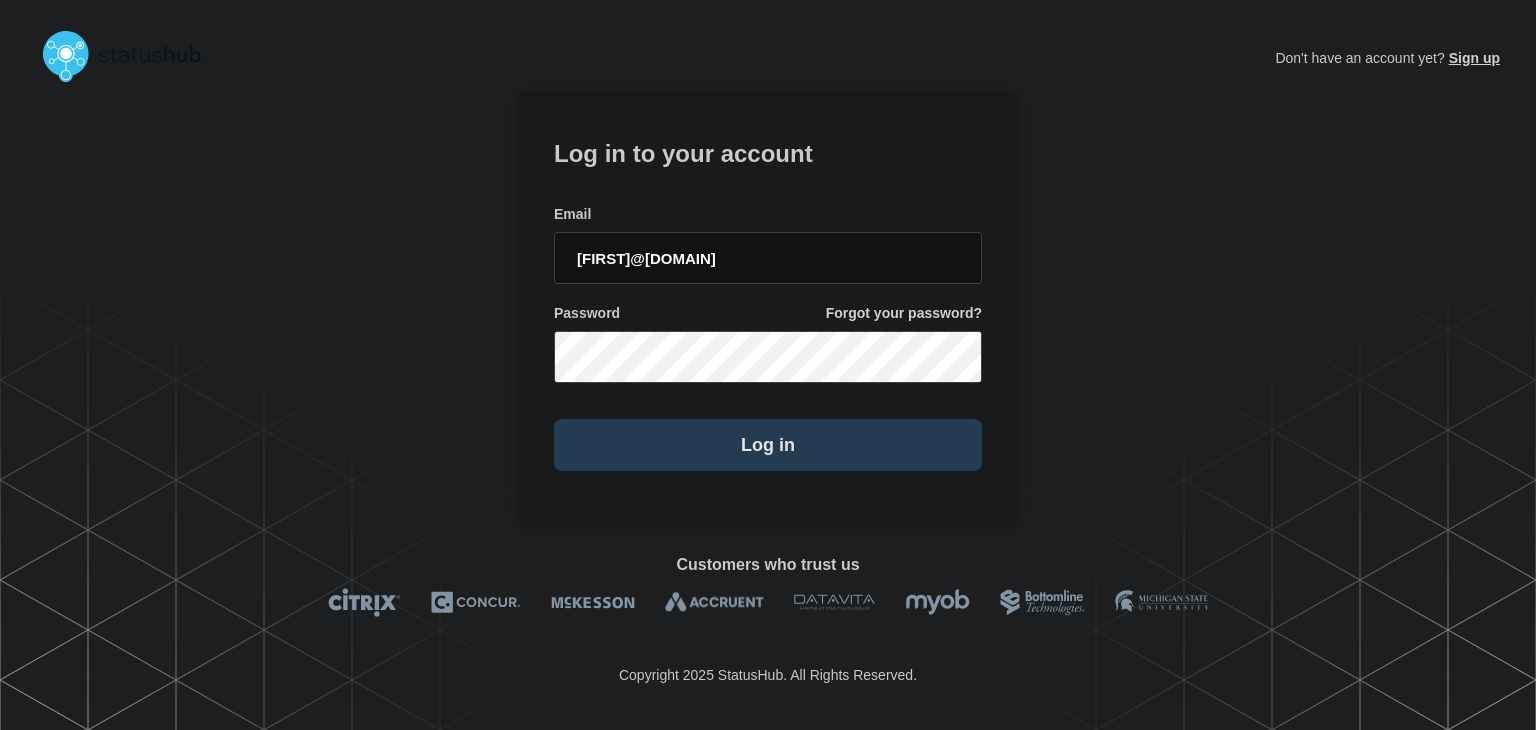 click on "Log in" at bounding box center [768, 445] 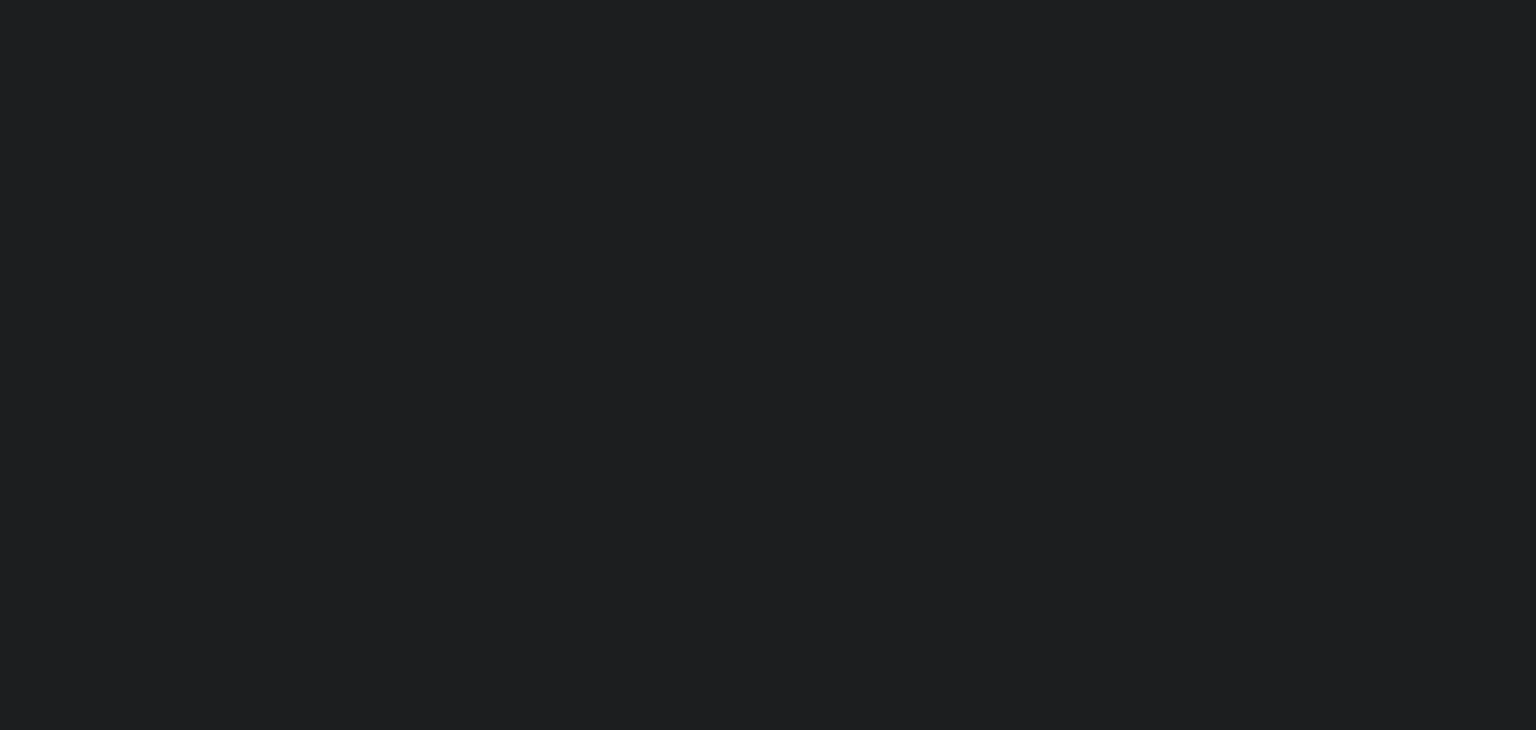 scroll, scrollTop: 0, scrollLeft: 0, axis: both 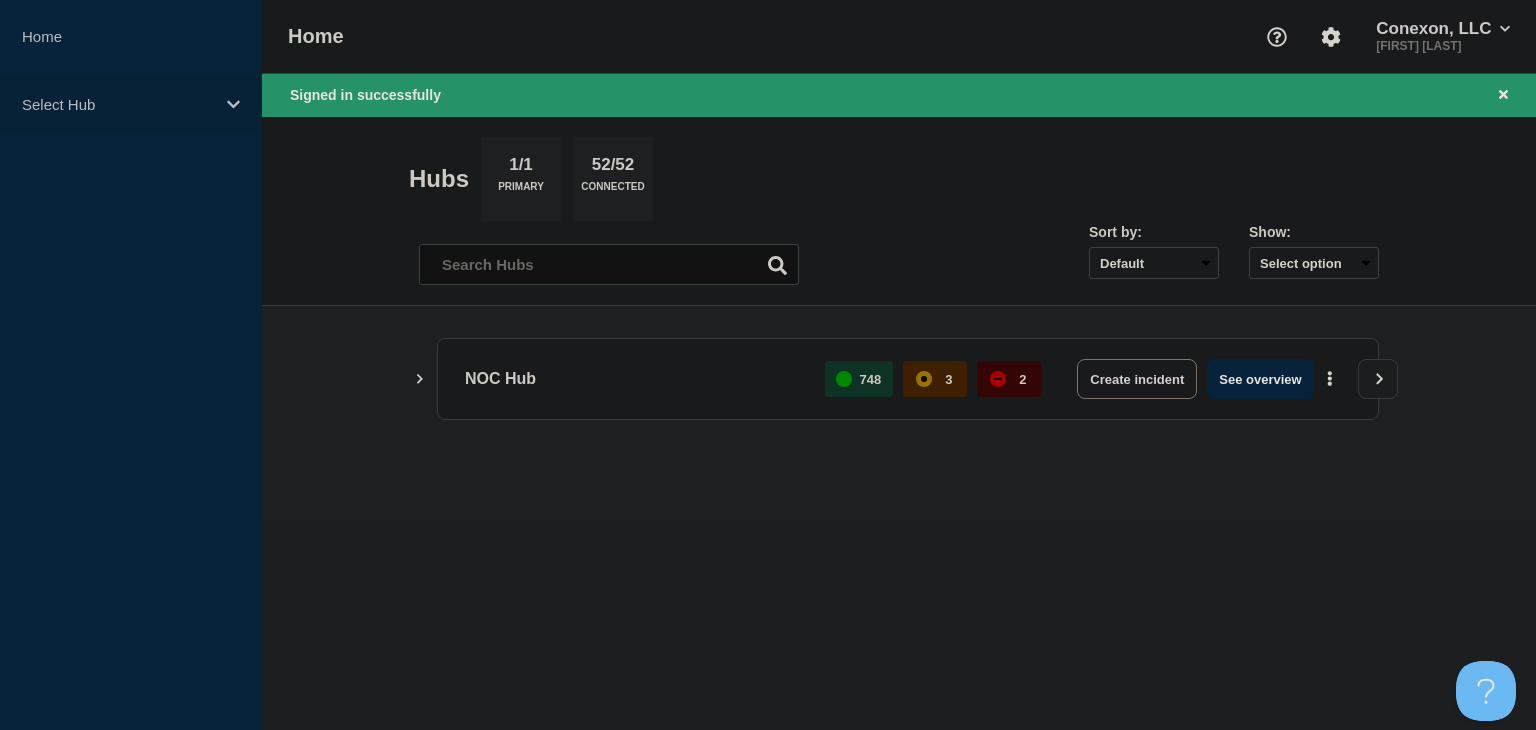 click on "Select Hub" at bounding box center (118, 104) 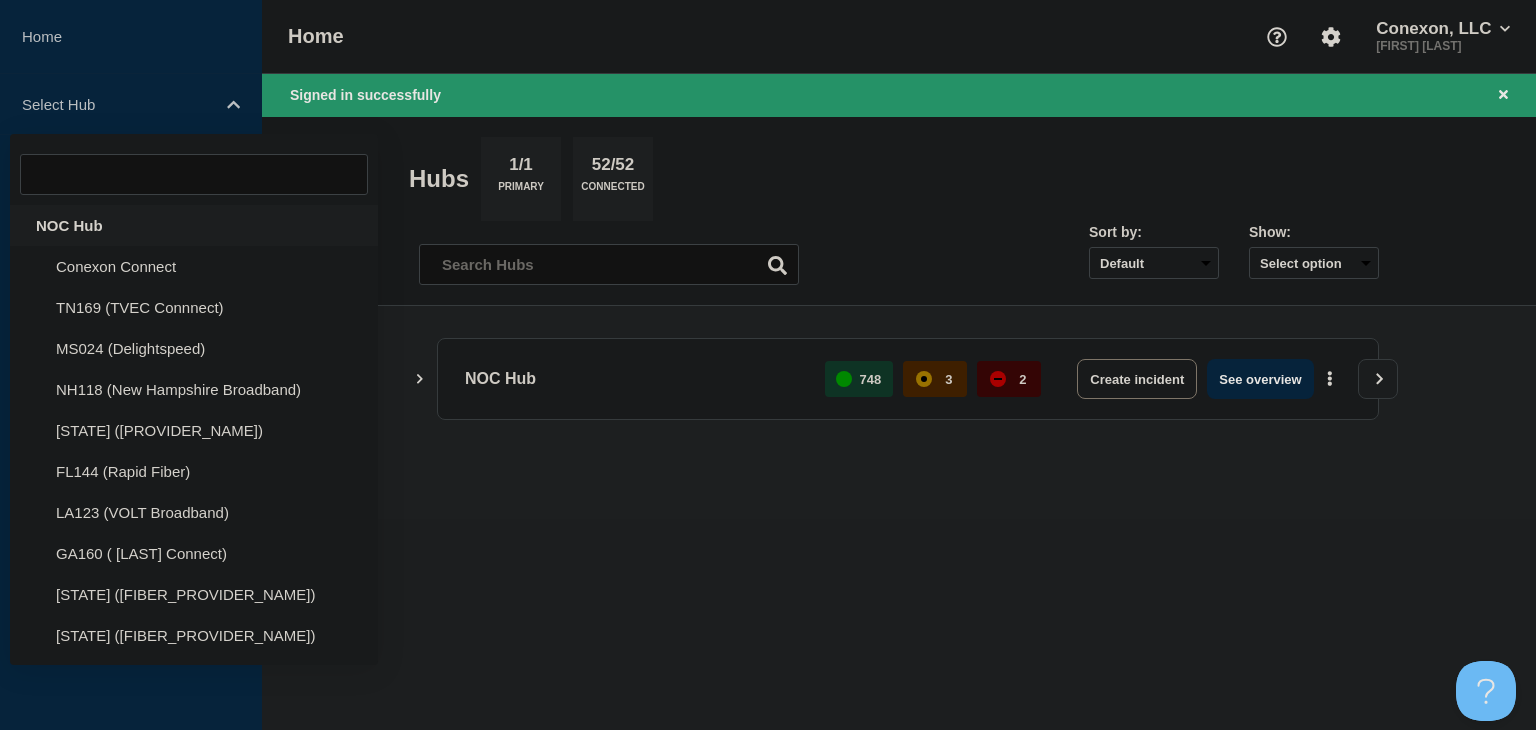click on "NOC Hub" at bounding box center (194, 225) 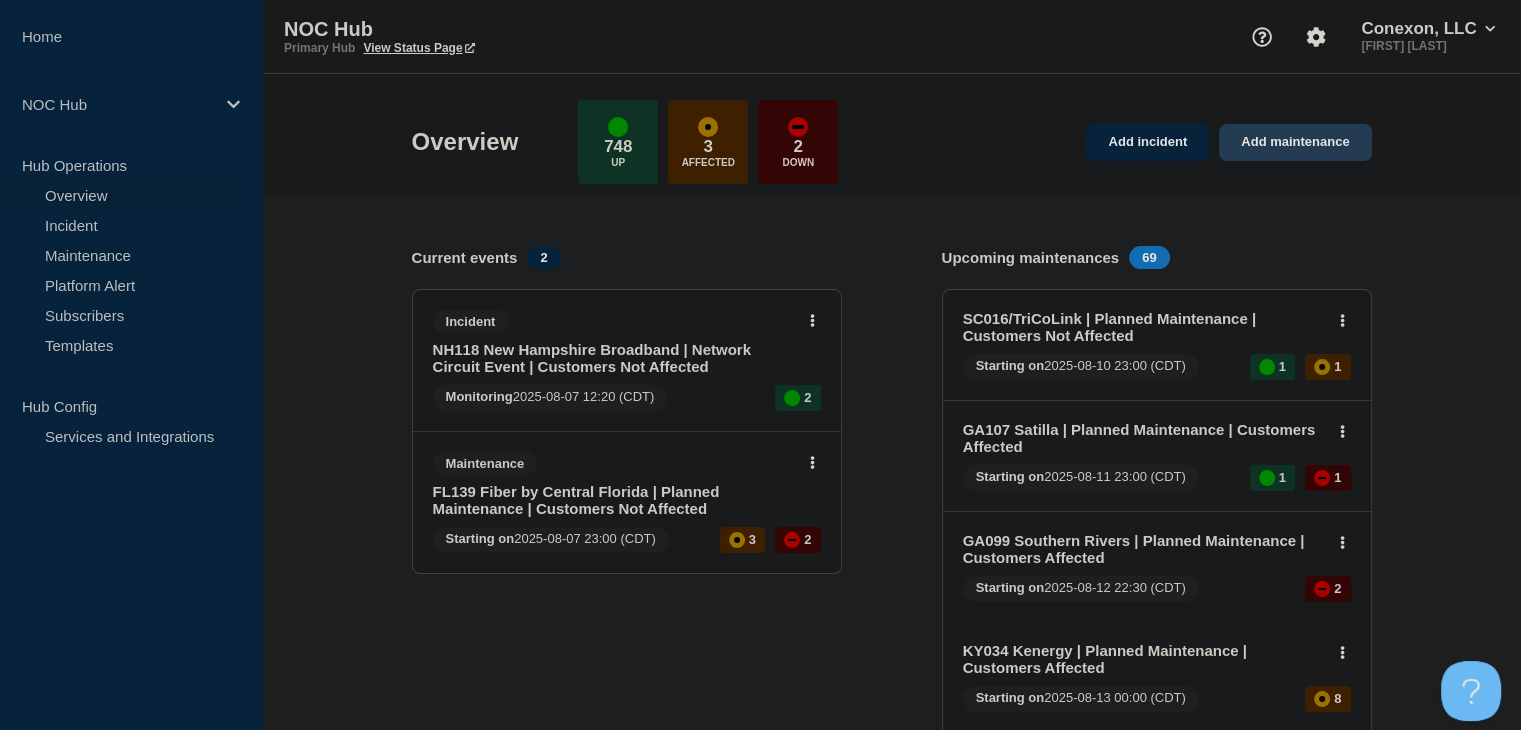 click on "Add maintenance" at bounding box center [1295, 142] 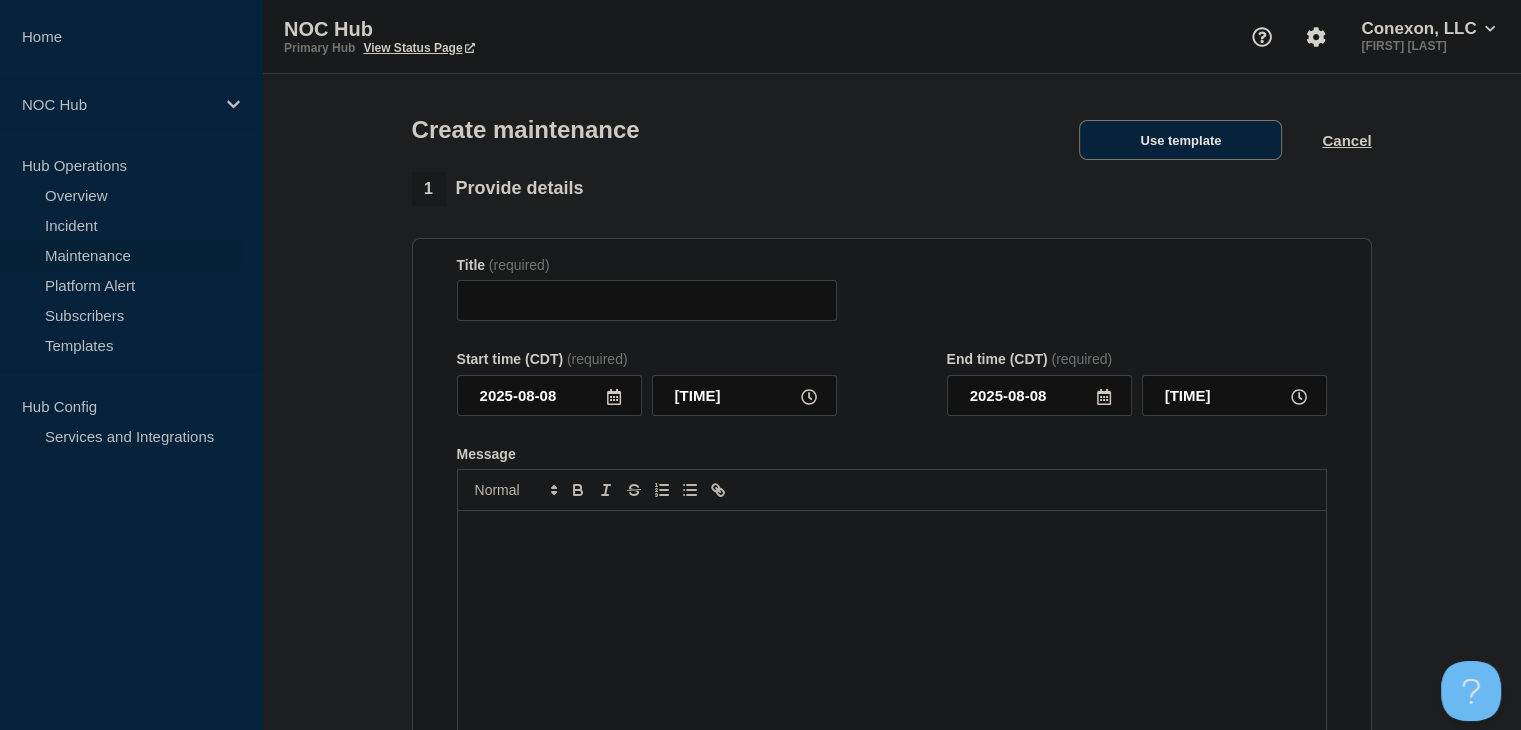 click on "Use template" at bounding box center (1180, 140) 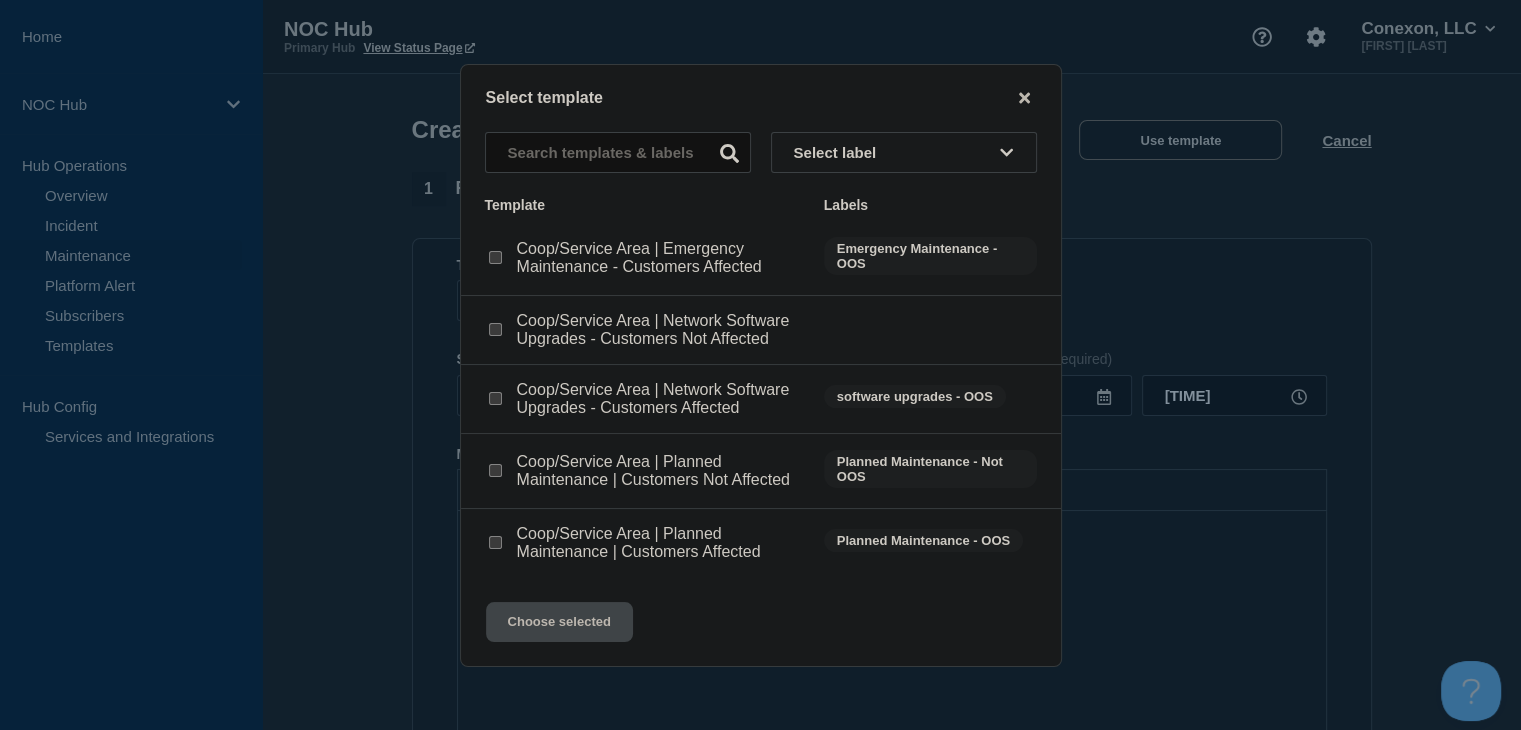 click at bounding box center [495, 470] 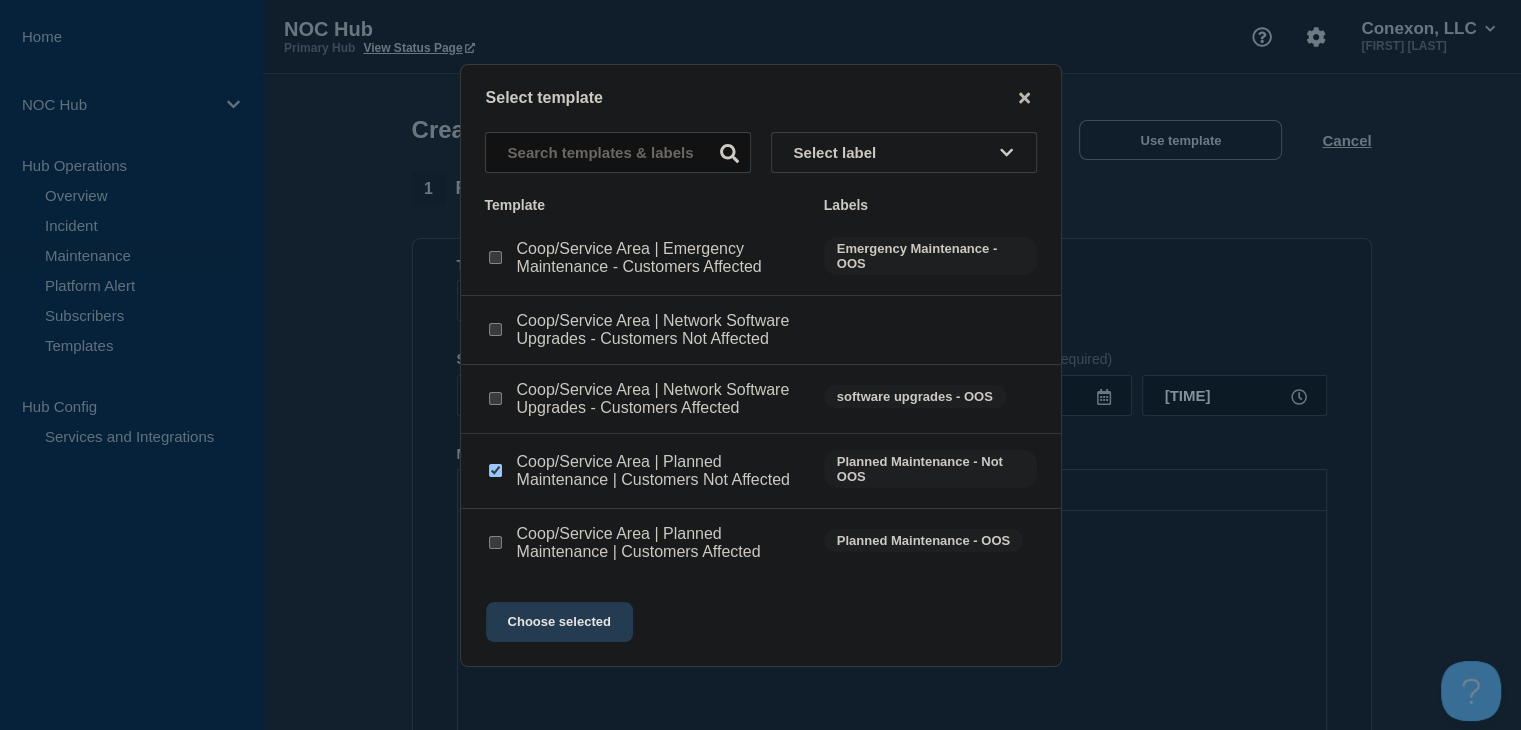 click on "Choose selected" 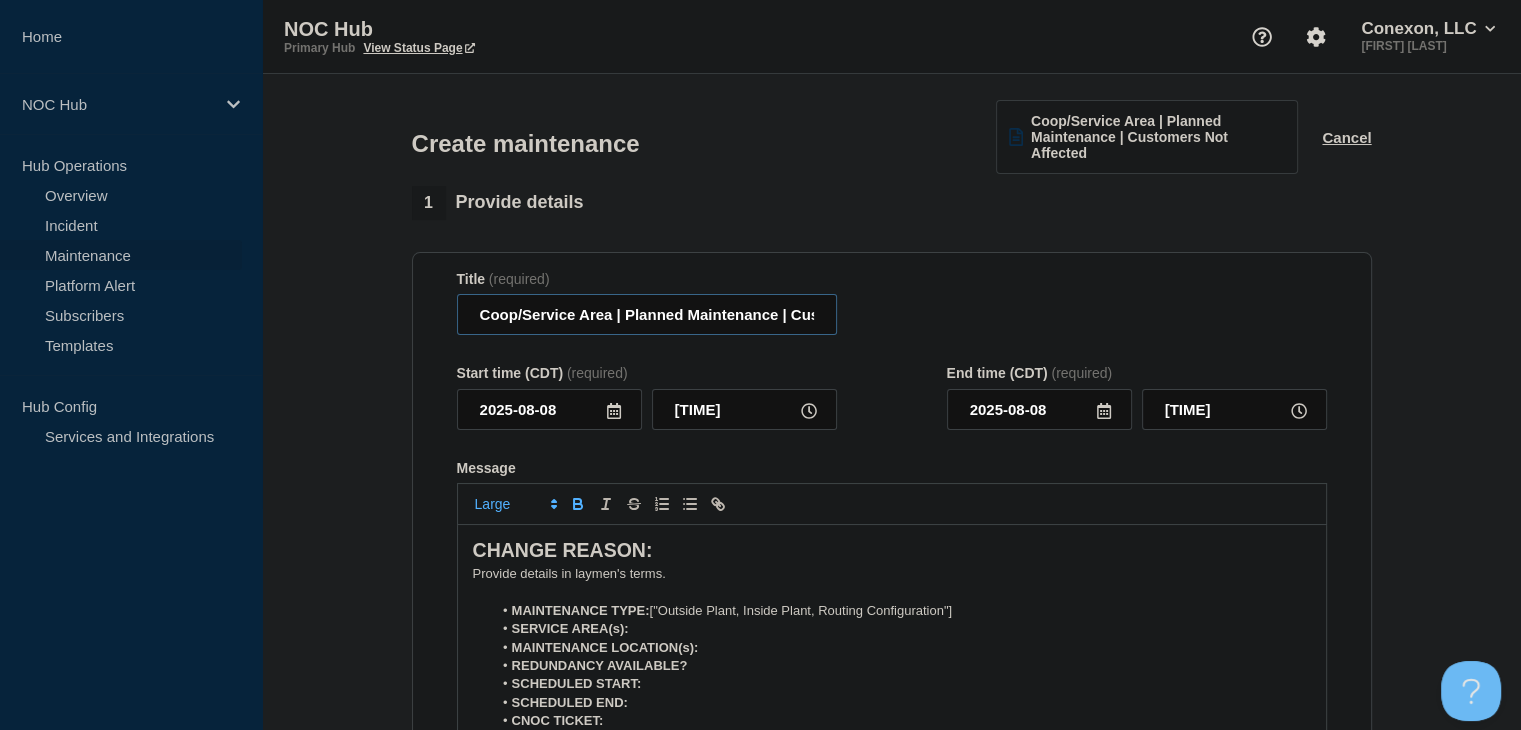 click on "Coop/Service Area | Planned Maintenance | Customers Not Affected" at bounding box center [647, 314] 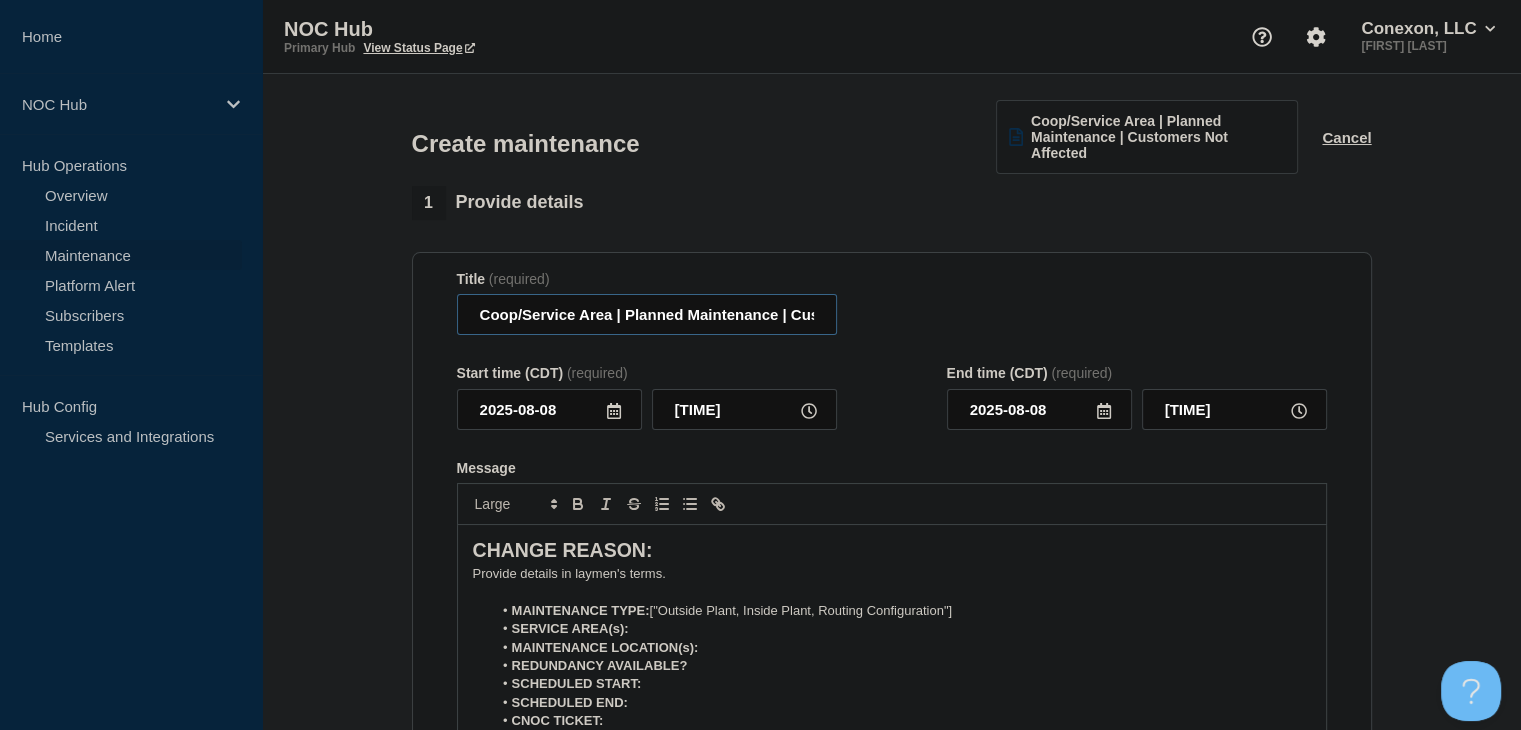 drag, startPoint x: 508, startPoint y: 321, endPoint x: 415, endPoint y: 319, distance: 93.0215 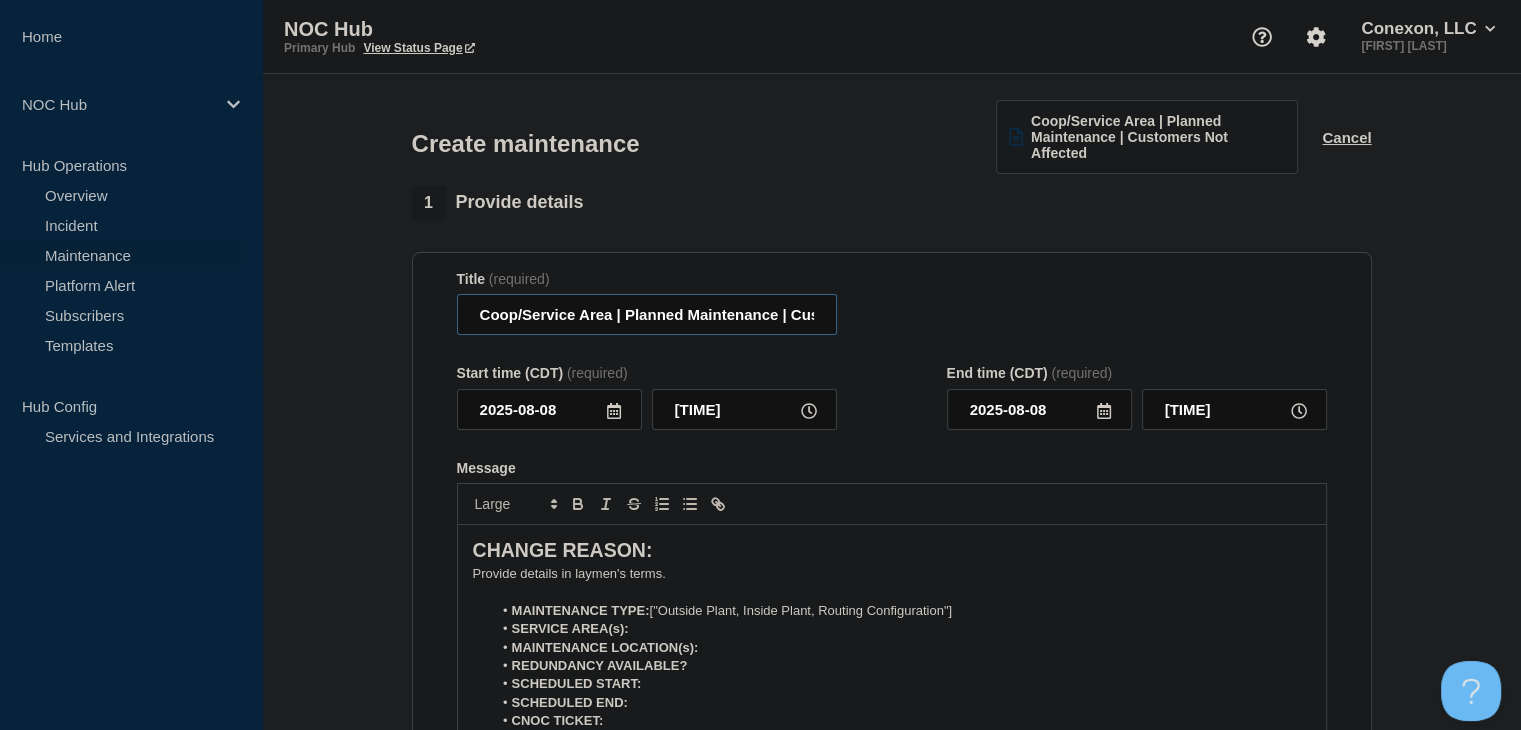click on "Title  (required) Coop/Service Area | Planned Maintenance | Customers Not Affected Start time (CDT)  (required) [DATE] [TIME] End time (CDT)  (required) [DATE] [TIME] Message  CHANGE REASON: ﻿Provide details in laymen's terms.  MAINTENANCE TYPE:  ["Outside Plant, Inside Plant, Routing Configuration"] SERVICE AREA(s):  MAINTENANCE LOCATION(s): REDUNDANCY AVAILABLE? SCHEDULED START: SCHEDULED END: CNOC TICKET: You received this email because you are subscribed to Conexon NOC service status notifications. The information contained in this notice is confidential, privileged, and only for the information of intended subscribed recipient(s). Information published herein may not be used, republished or redistributed, without the prior written consent of Conexon LLC. Suppress automated incidents during maintenance" at bounding box center (892, 538) 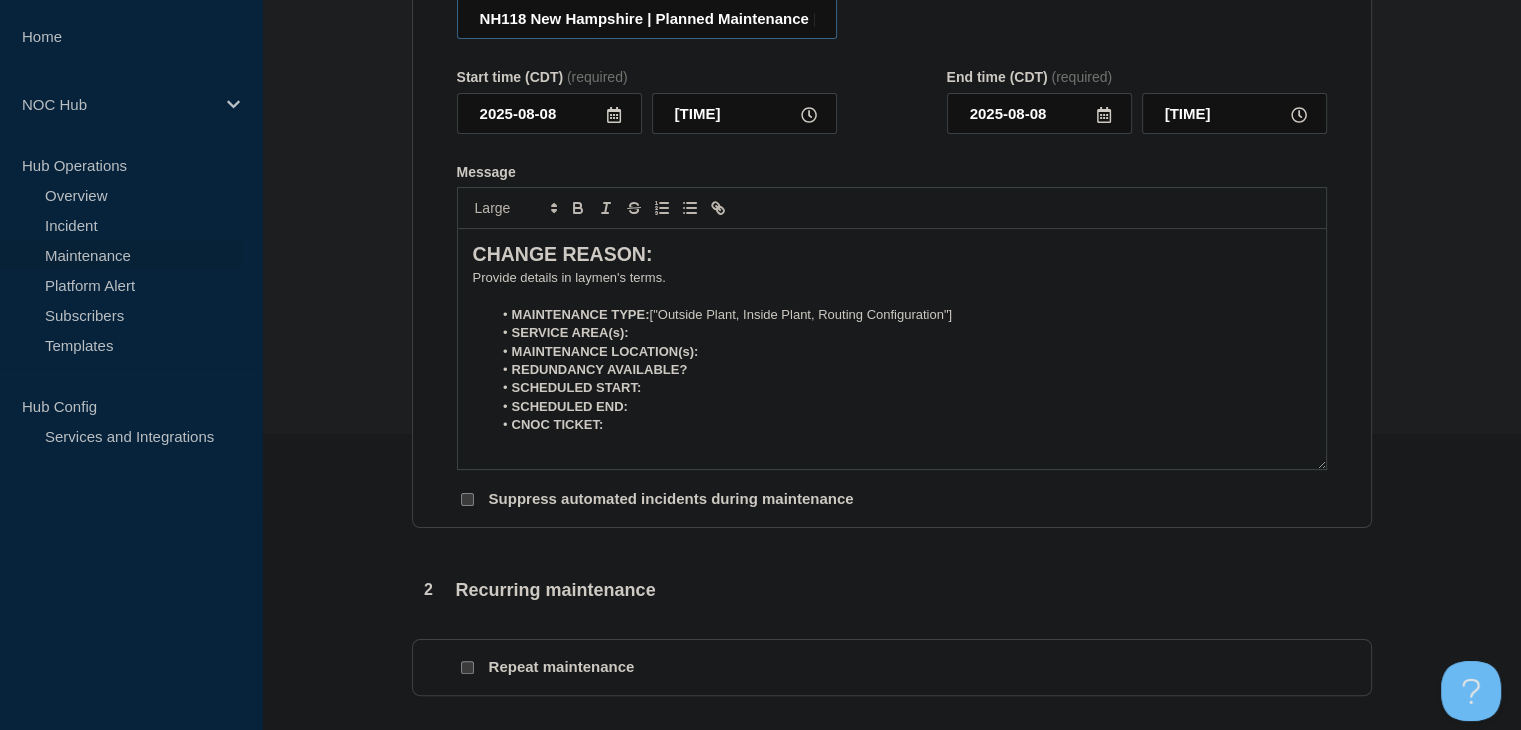 scroll, scrollTop: 300, scrollLeft: 0, axis: vertical 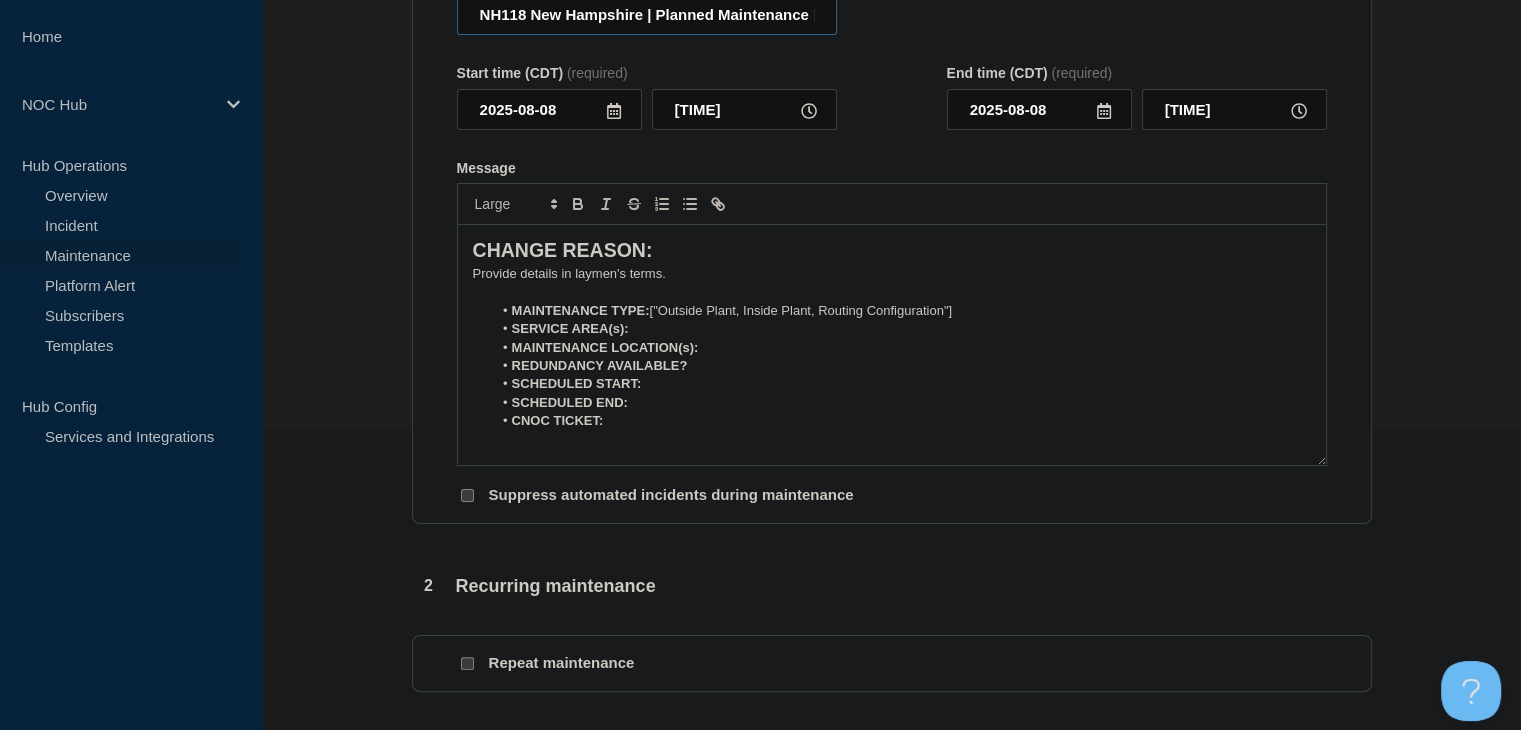 type on "NH118 New Hampshire | Planned Maintenance | Customers Not Affected" 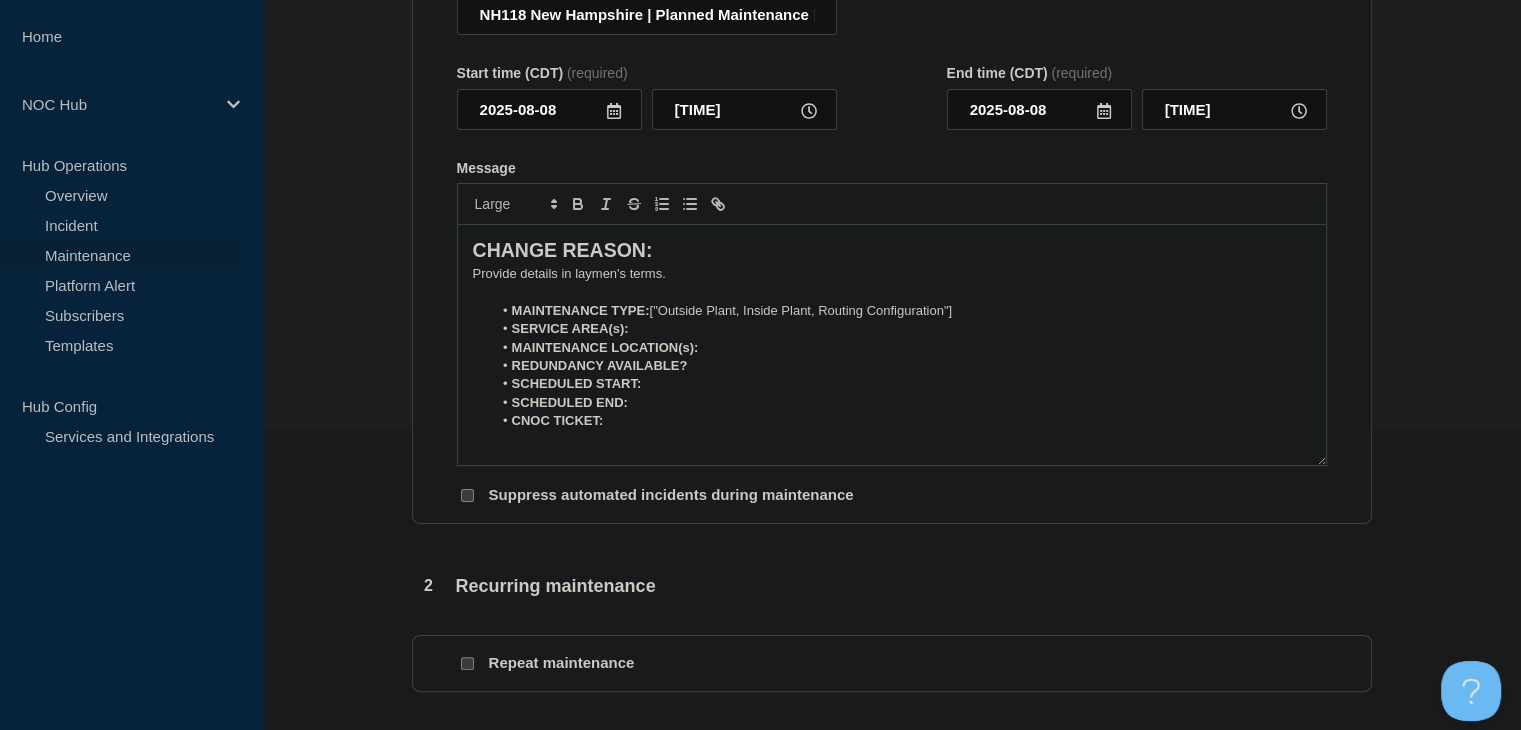 click on "﻿Provide details in laymen's terms." at bounding box center (892, 274) 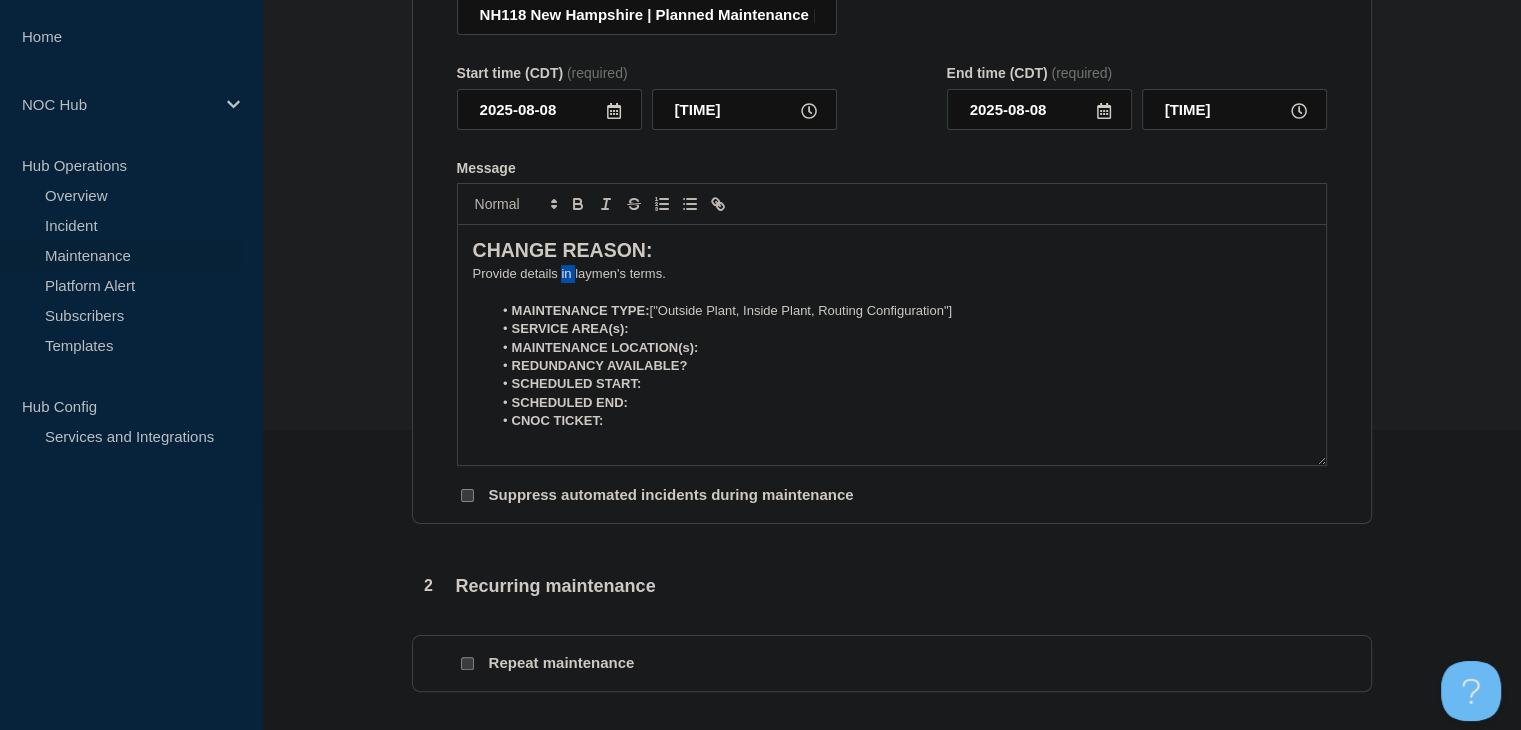 click on "﻿Provide details in laymen's terms." at bounding box center (892, 274) 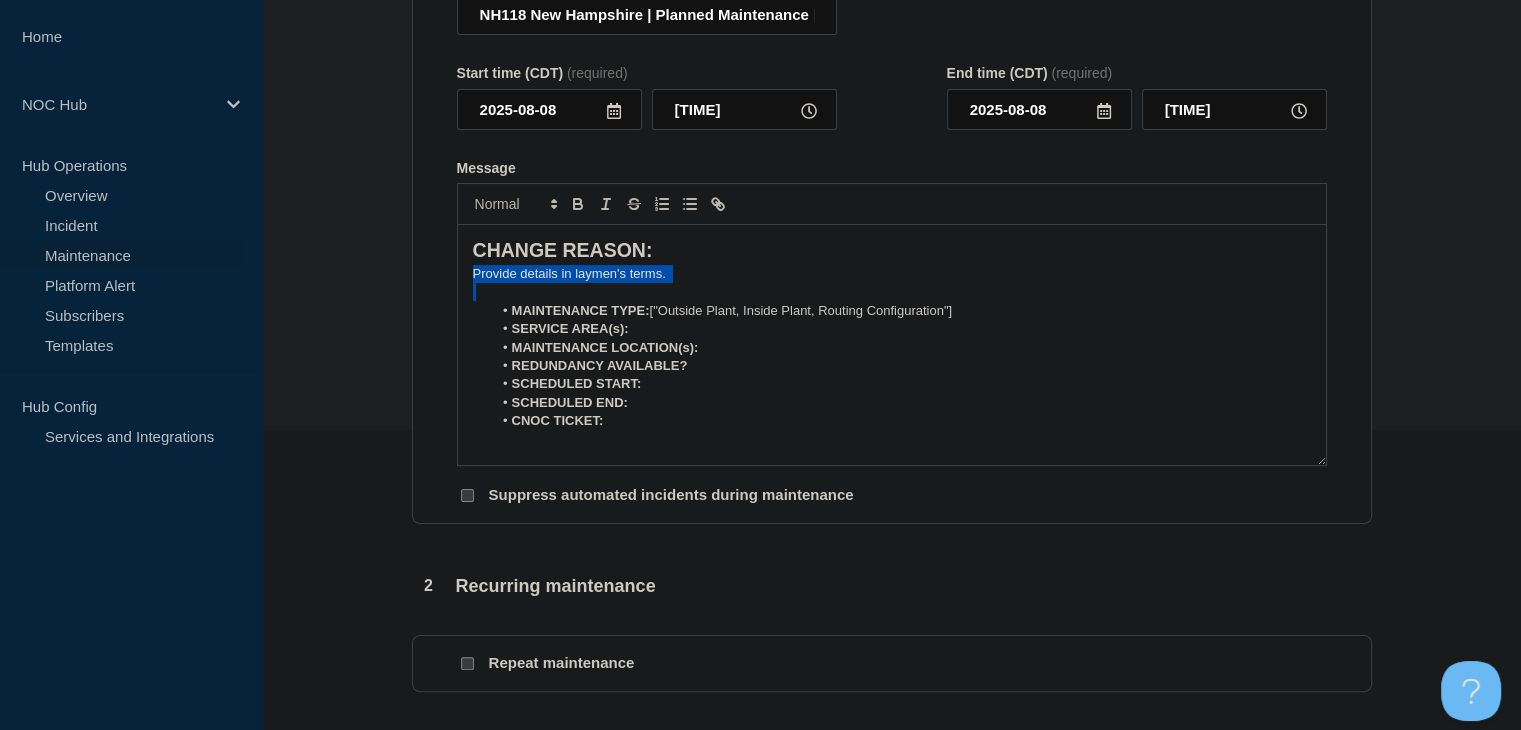click on "﻿Provide details in laymen's terms." at bounding box center (892, 274) 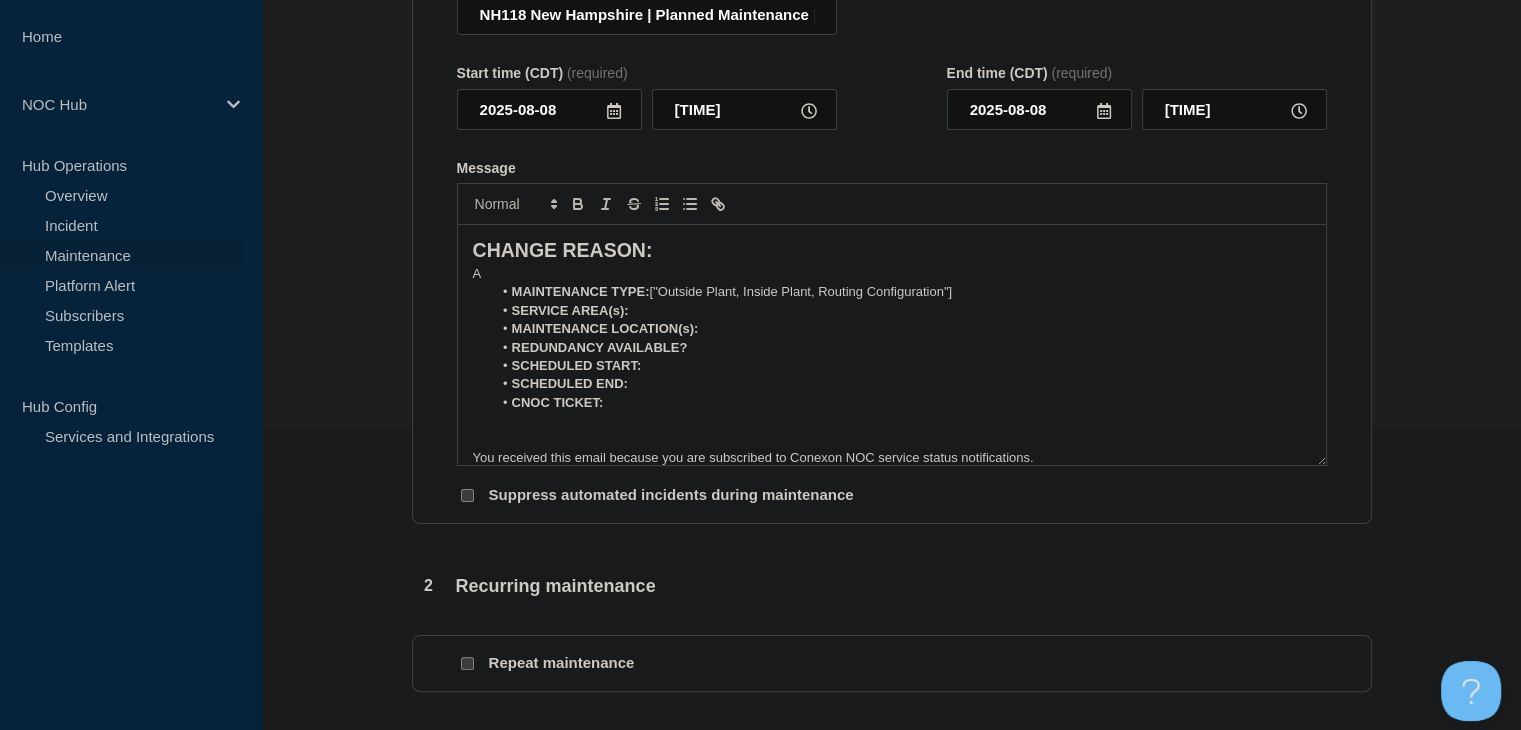 type 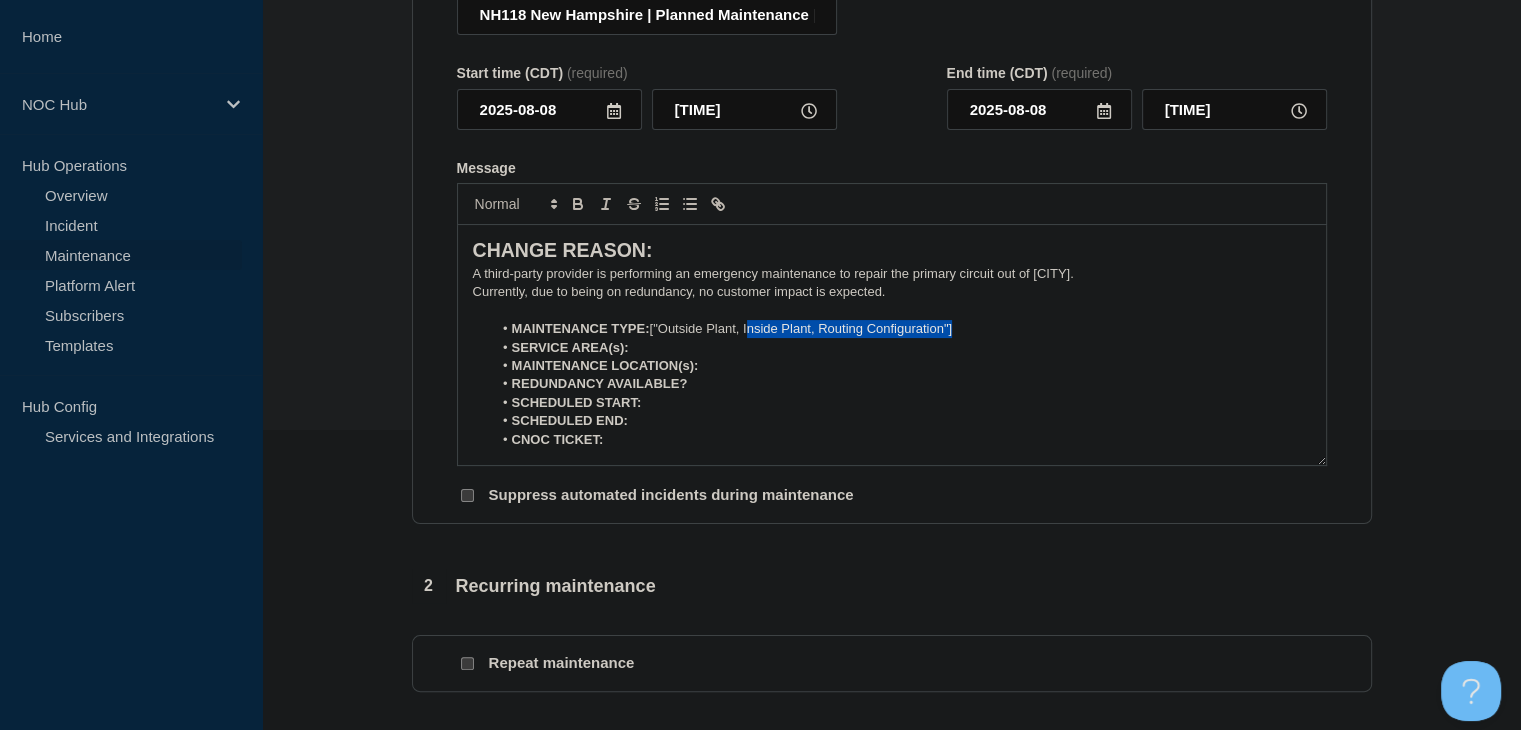 drag, startPoint x: 977, startPoint y: 329, endPoint x: 749, endPoint y: 334, distance: 228.05482 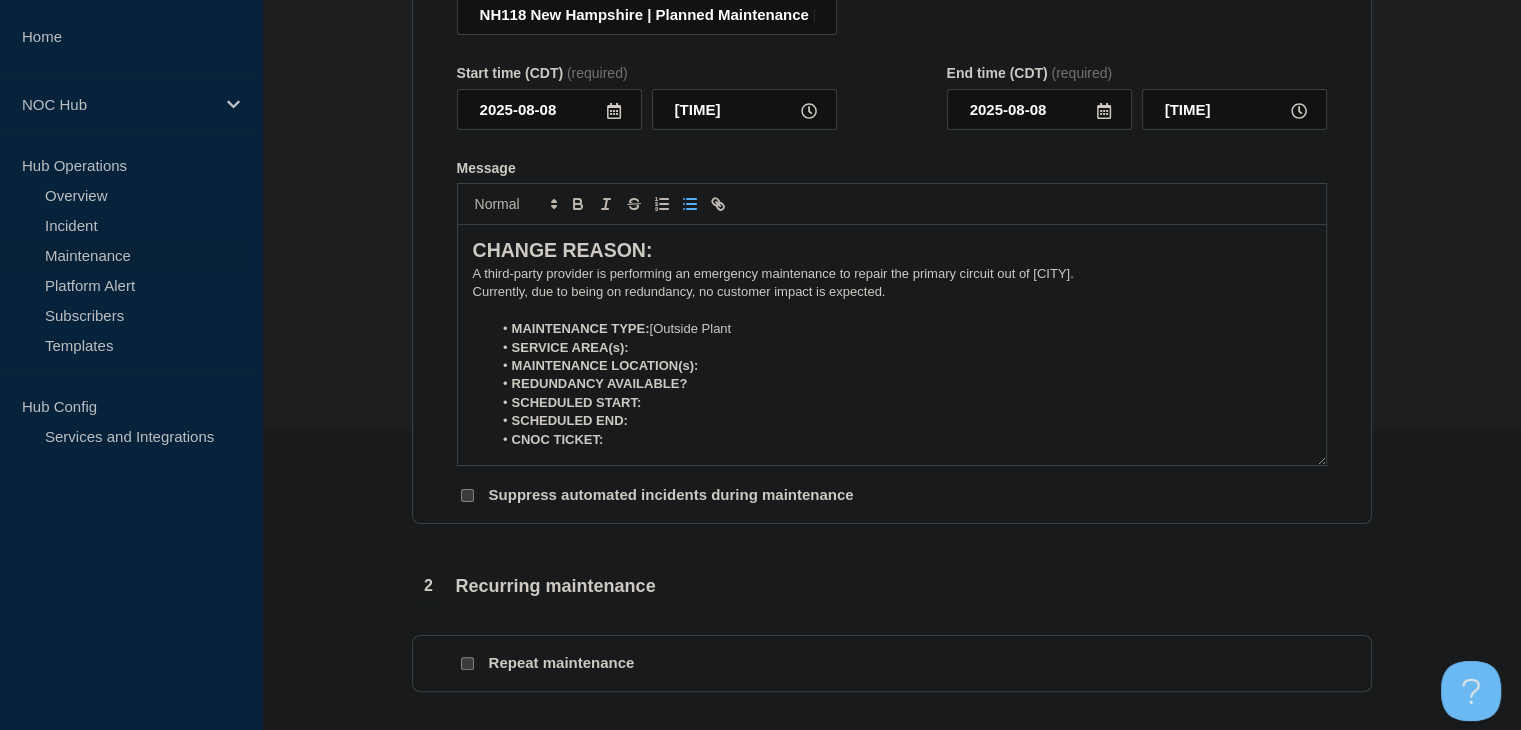 click on "MAINTENANCE TYPE:  [Outside Plant" at bounding box center (901, 329) 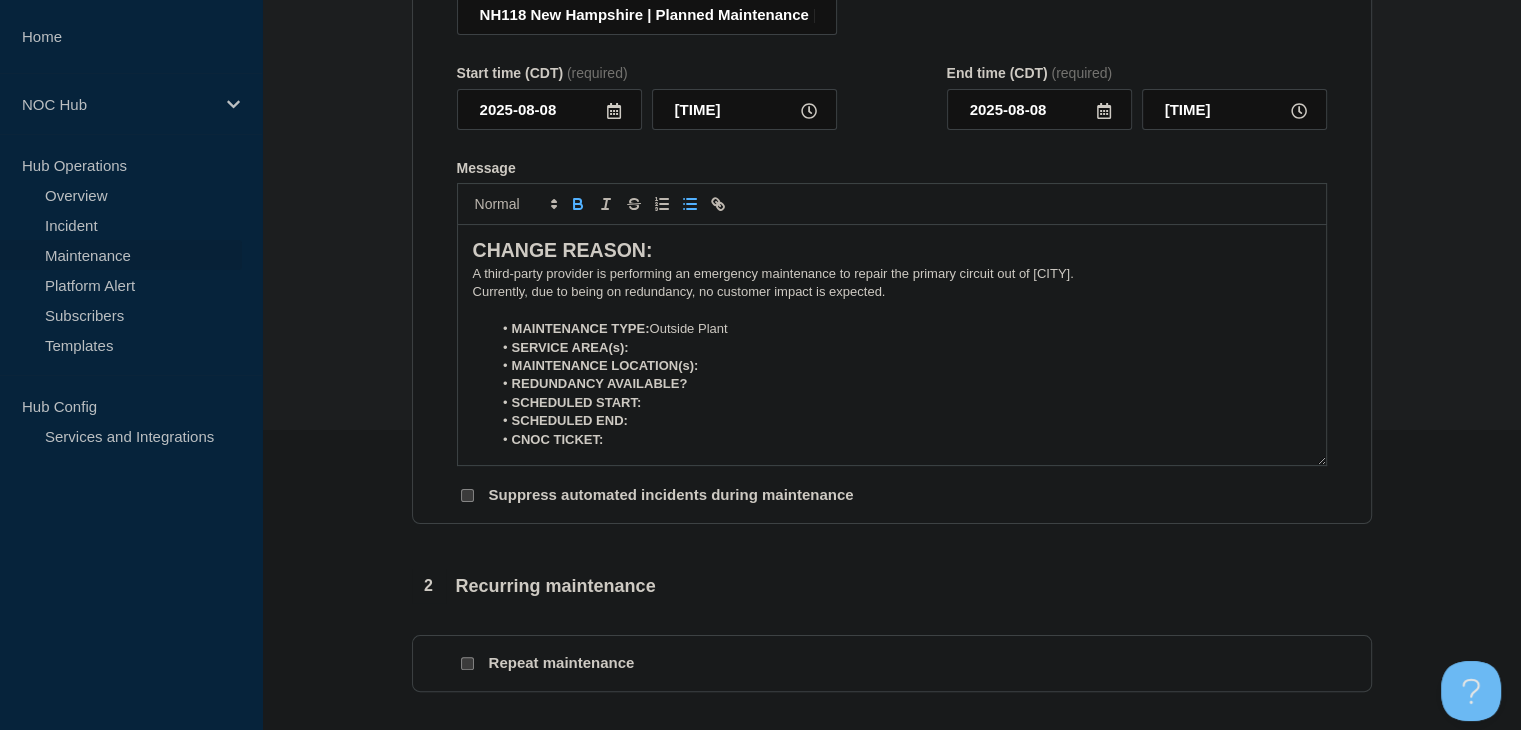 click on "SERVICE AREA(s):" at bounding box center (901, 348) 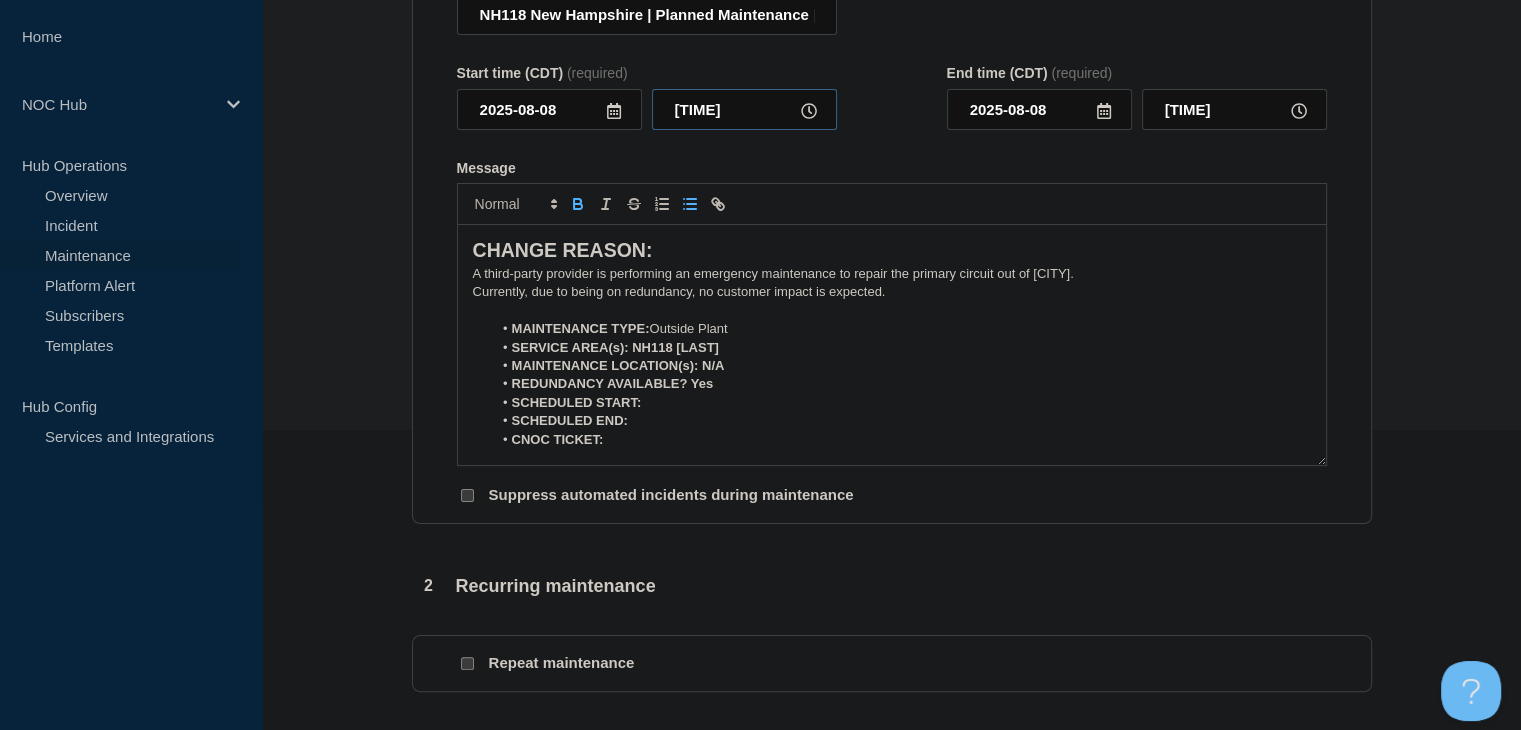 click on "[TIME]" at bounding box center (744, 109) 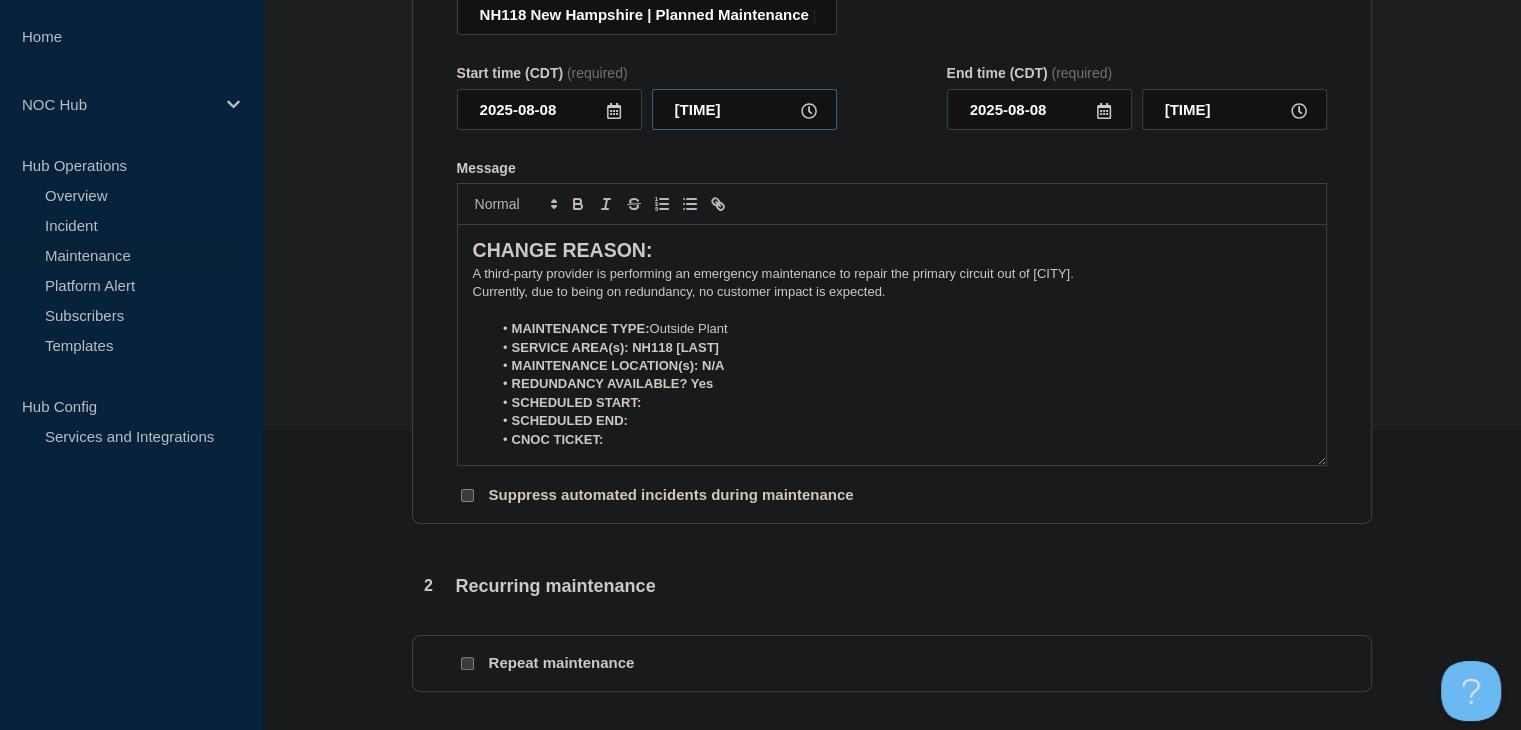 click on "[TIME]" at bounding box center [744, 109] 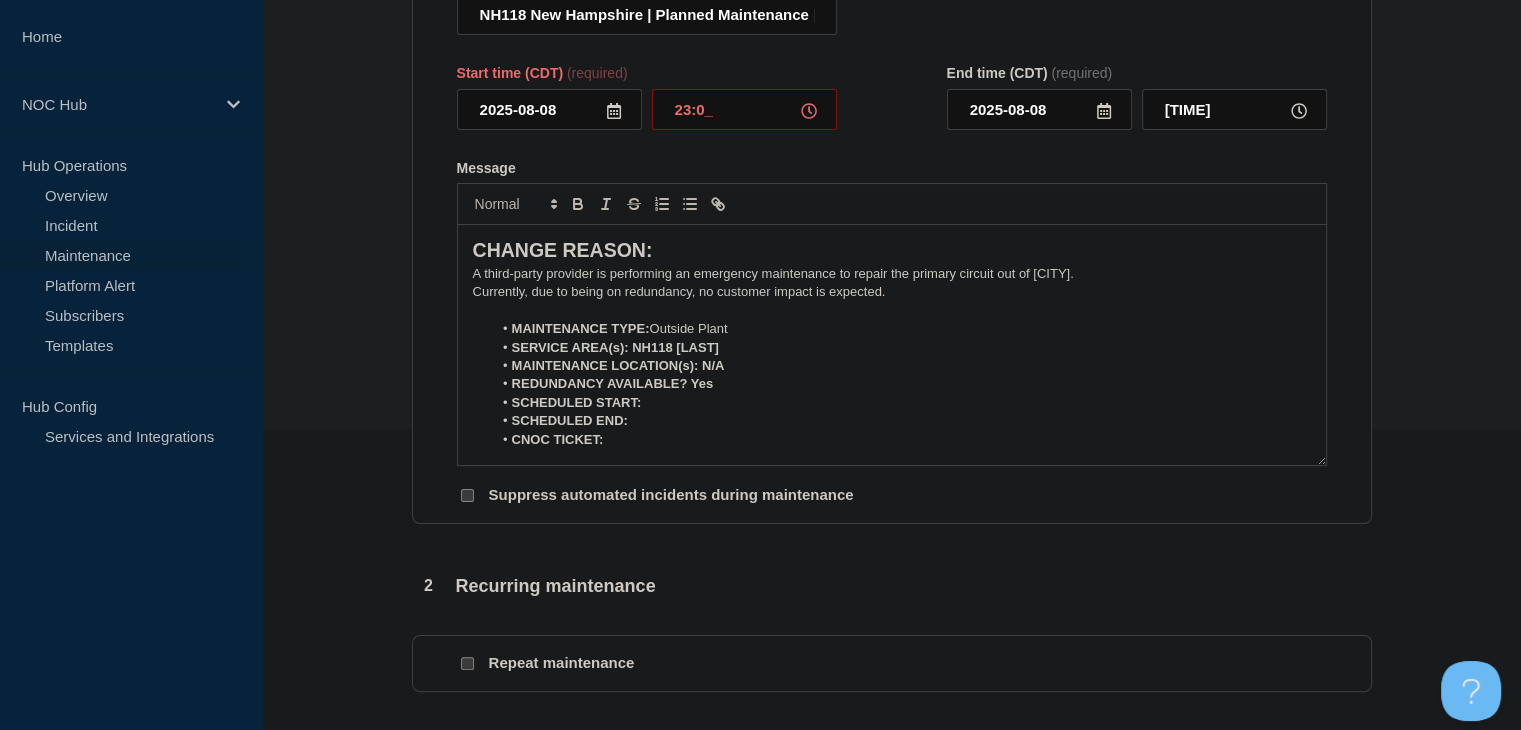 type on "23:00" 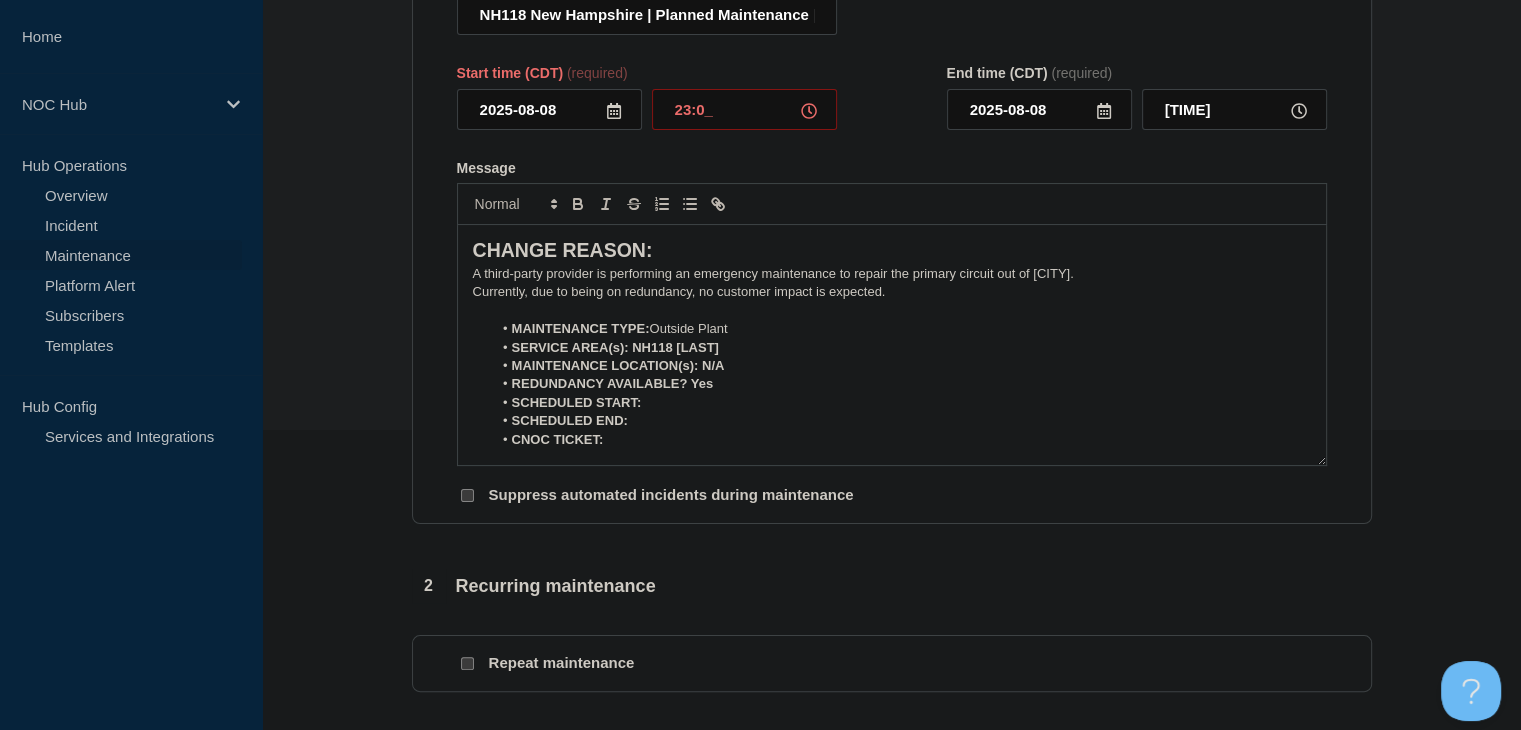 type on "2025-08-09" 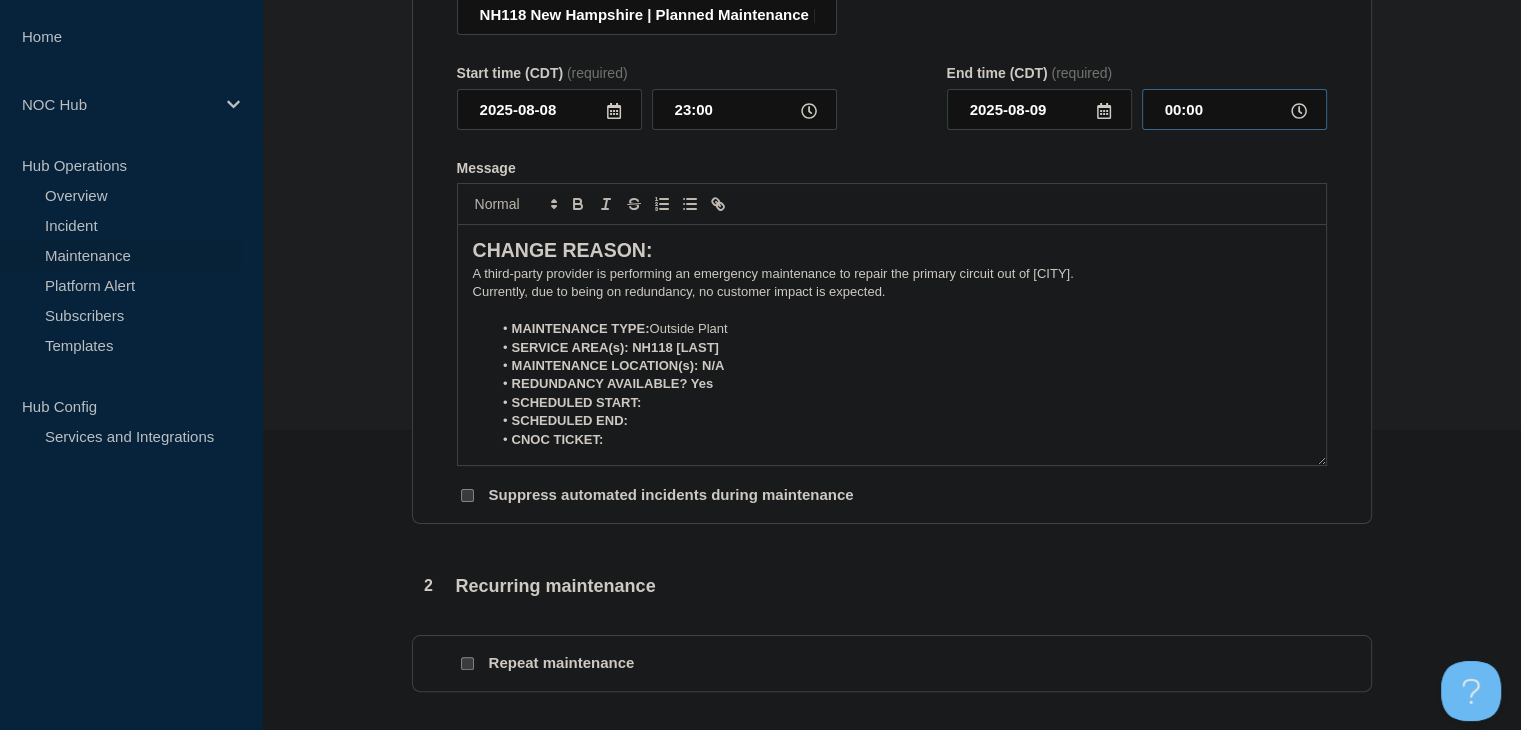 click on "00:00" at bounding box center (1234, 109) 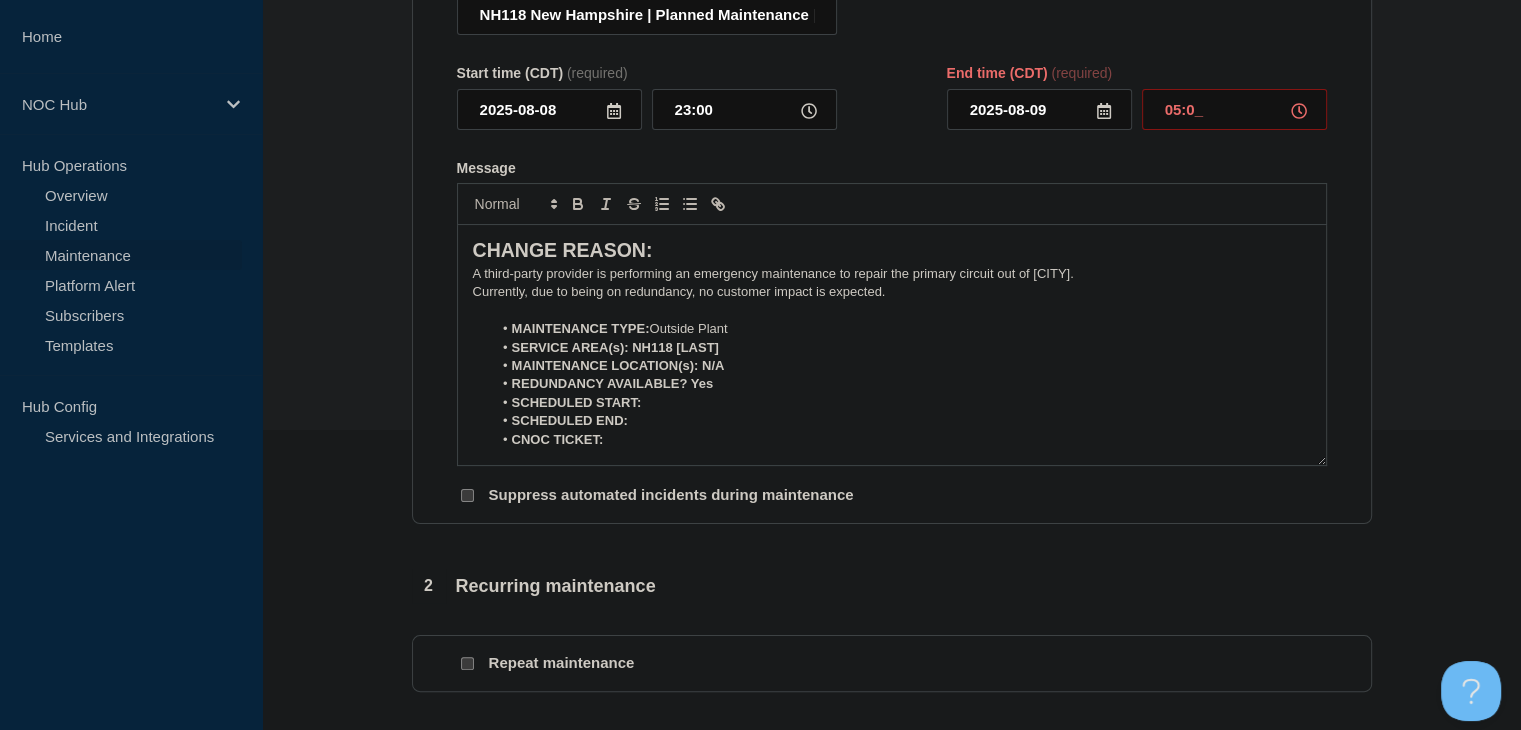 type on "05:00" 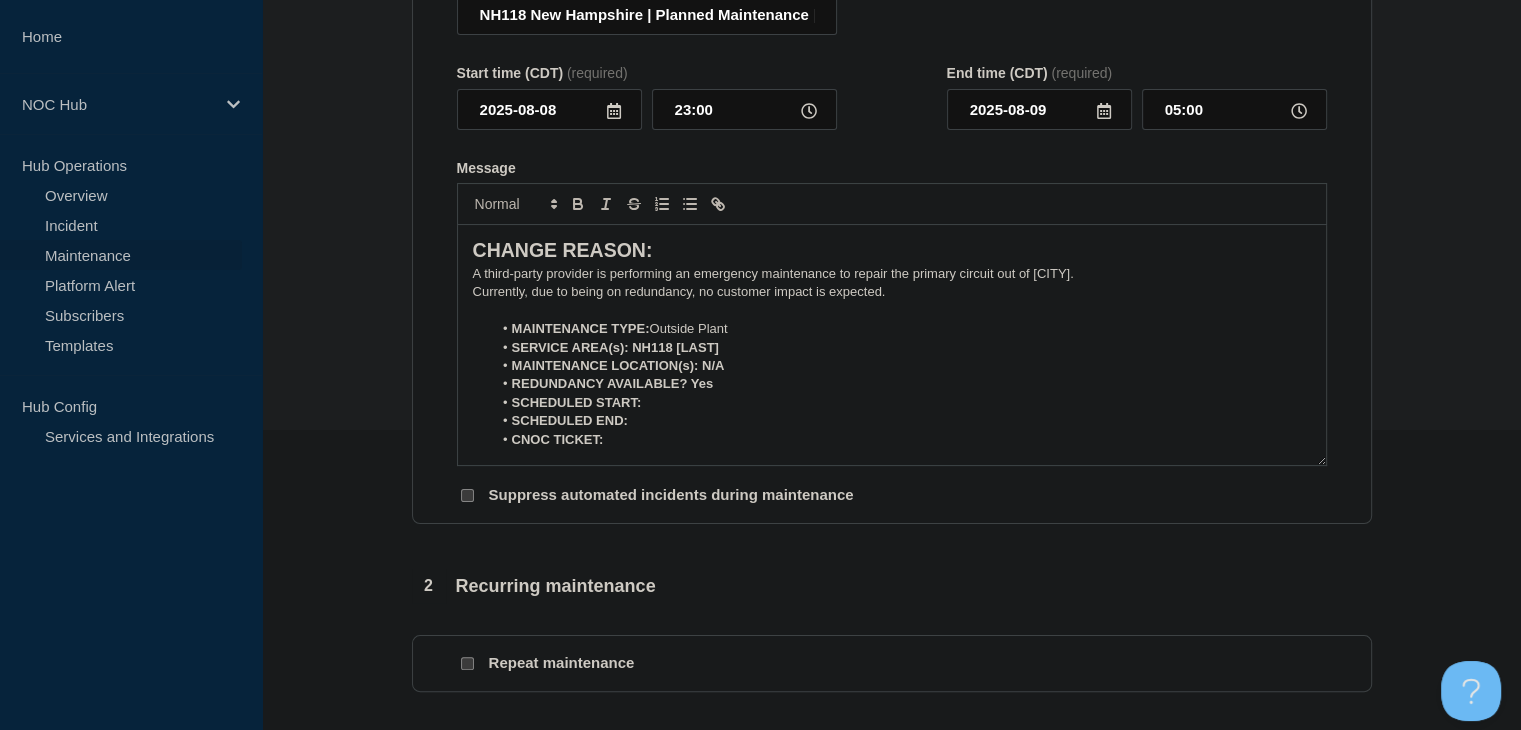 click on "SCHEDULED START:" at bounding box center [901, 403] 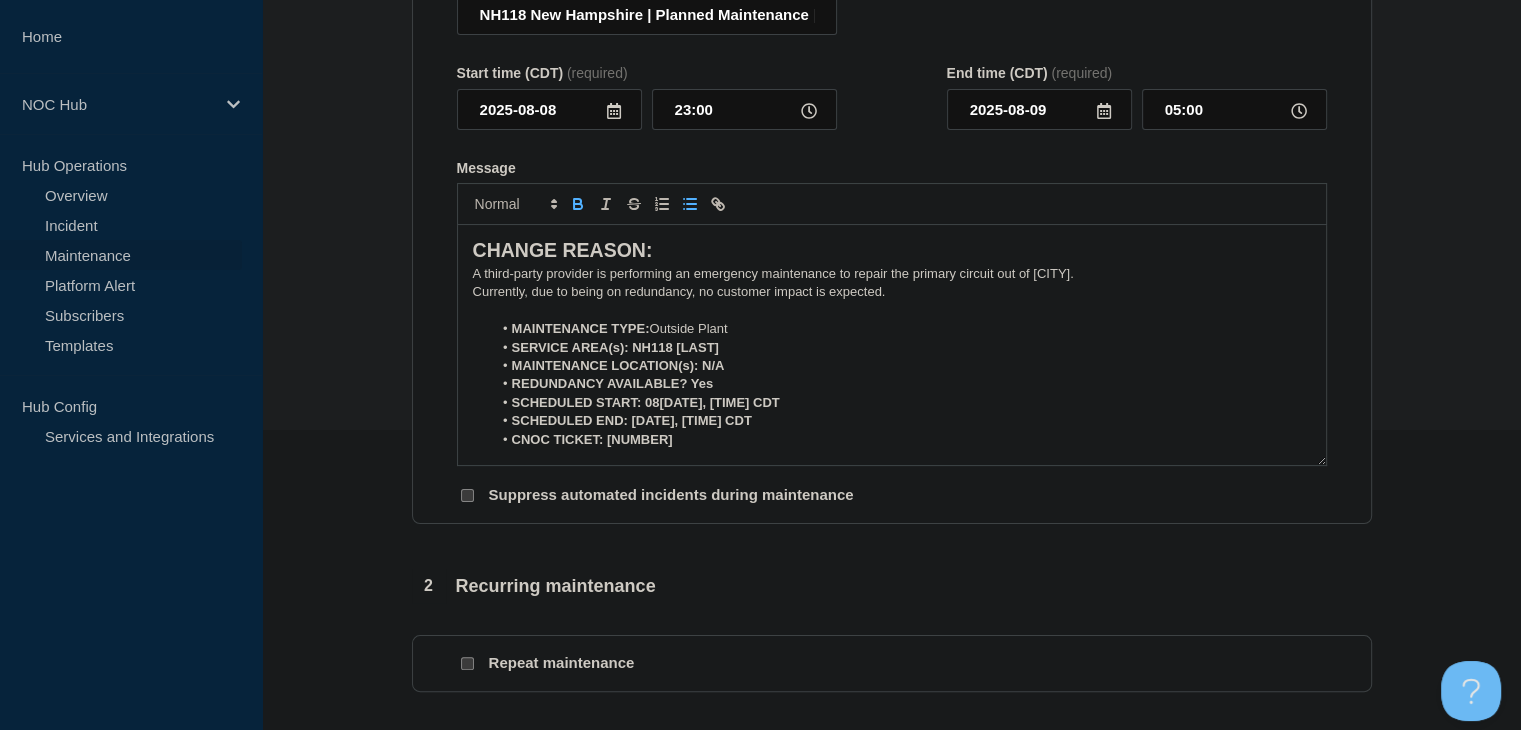 drag, startPoint x: 780, startPoint y: 353, endPoint x: 630, endPoint y: 347, distance: 150.11995 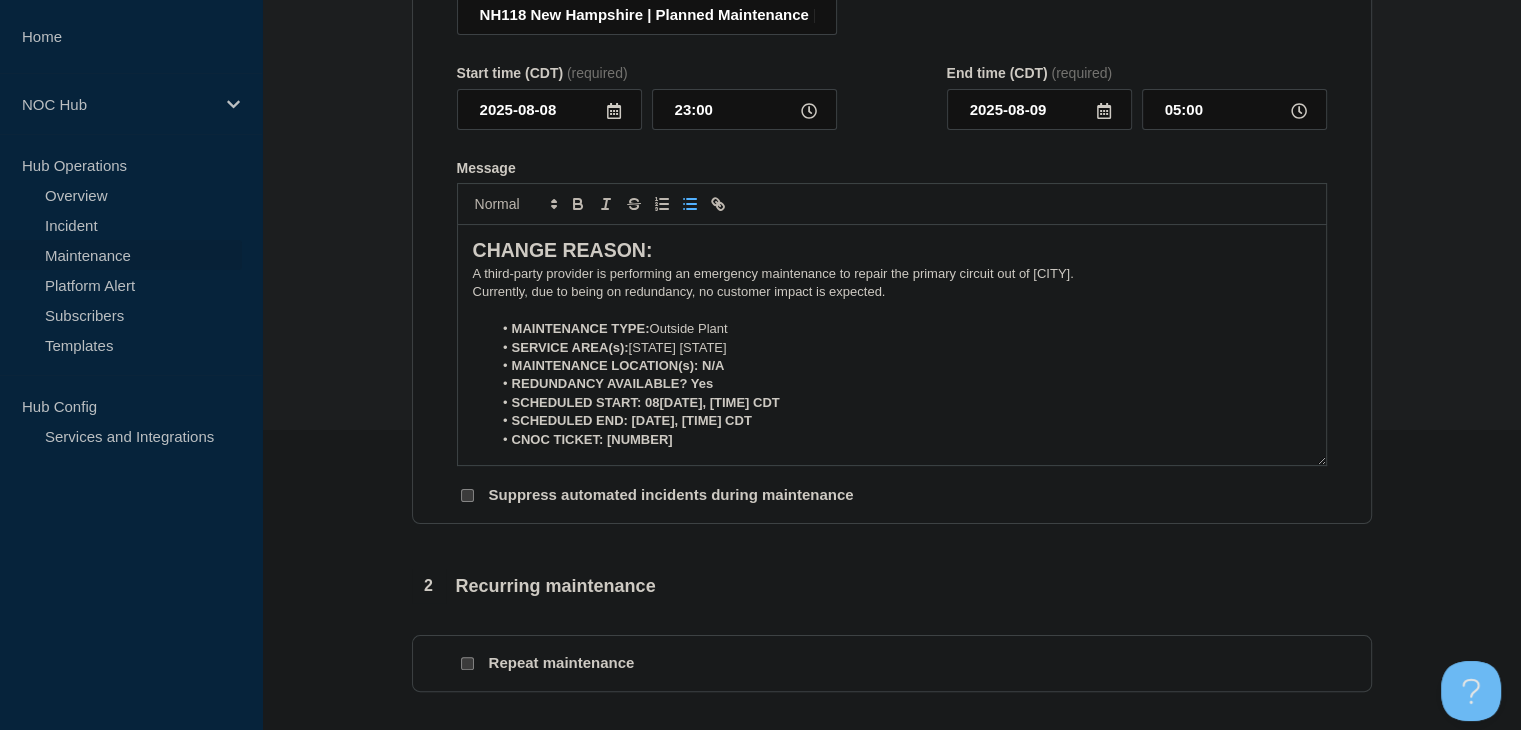 drag, startPoint x: 732, startPoint y: 375, endPoint x: 702, endPoint y: 375, distance: 30 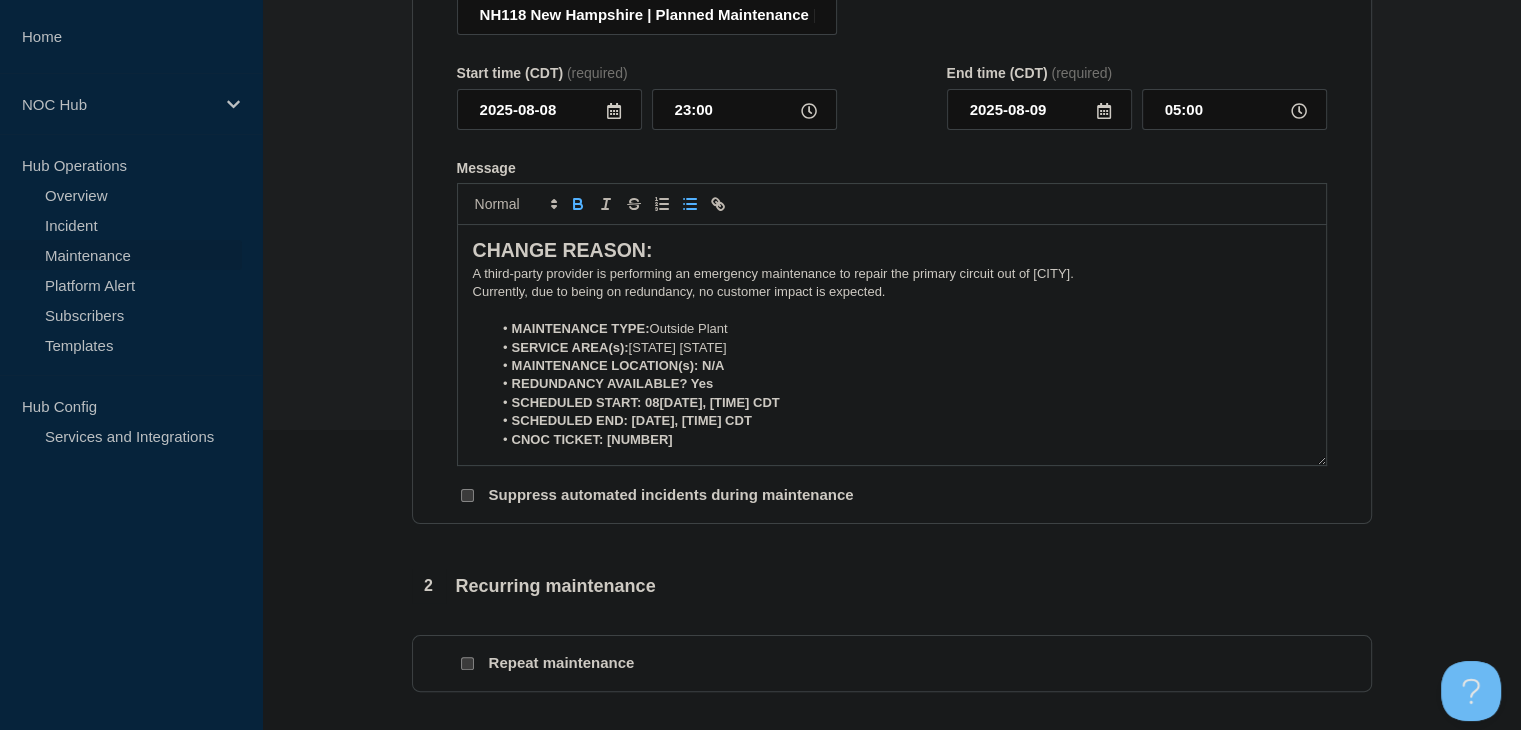 click 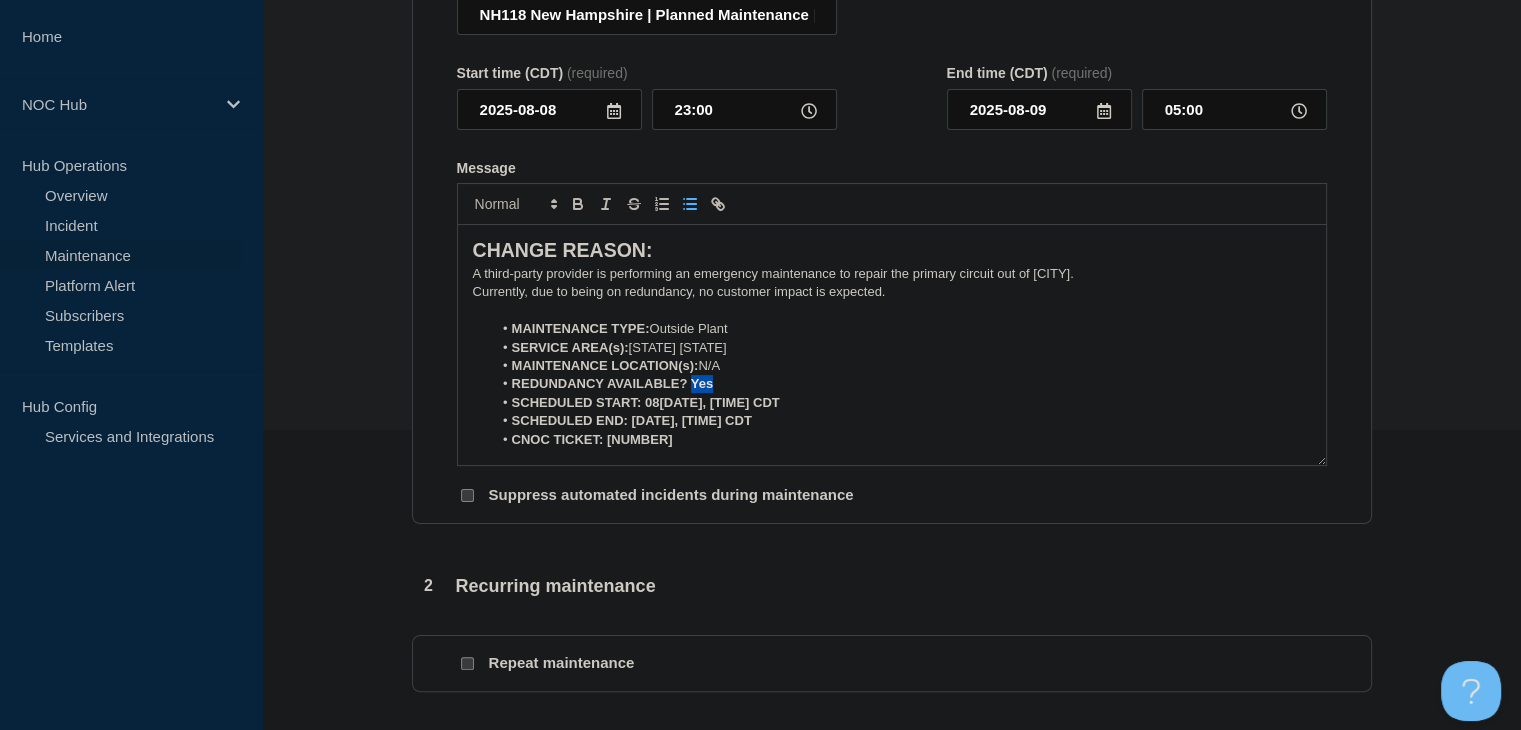 drag, startPoint x: 716, startPoint y: 393, endPoint x: 692, endPoint y: 394, distance: 24.020824 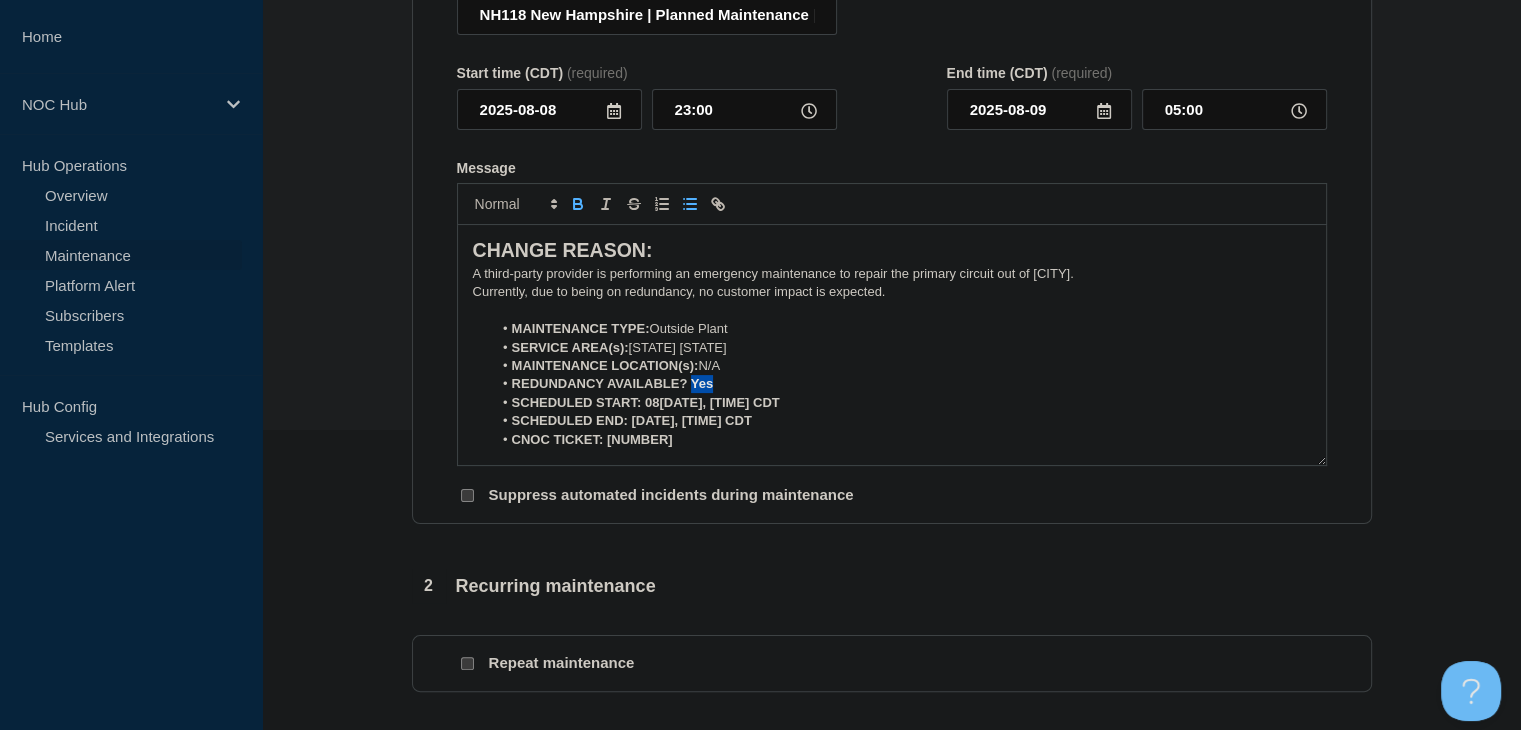 click 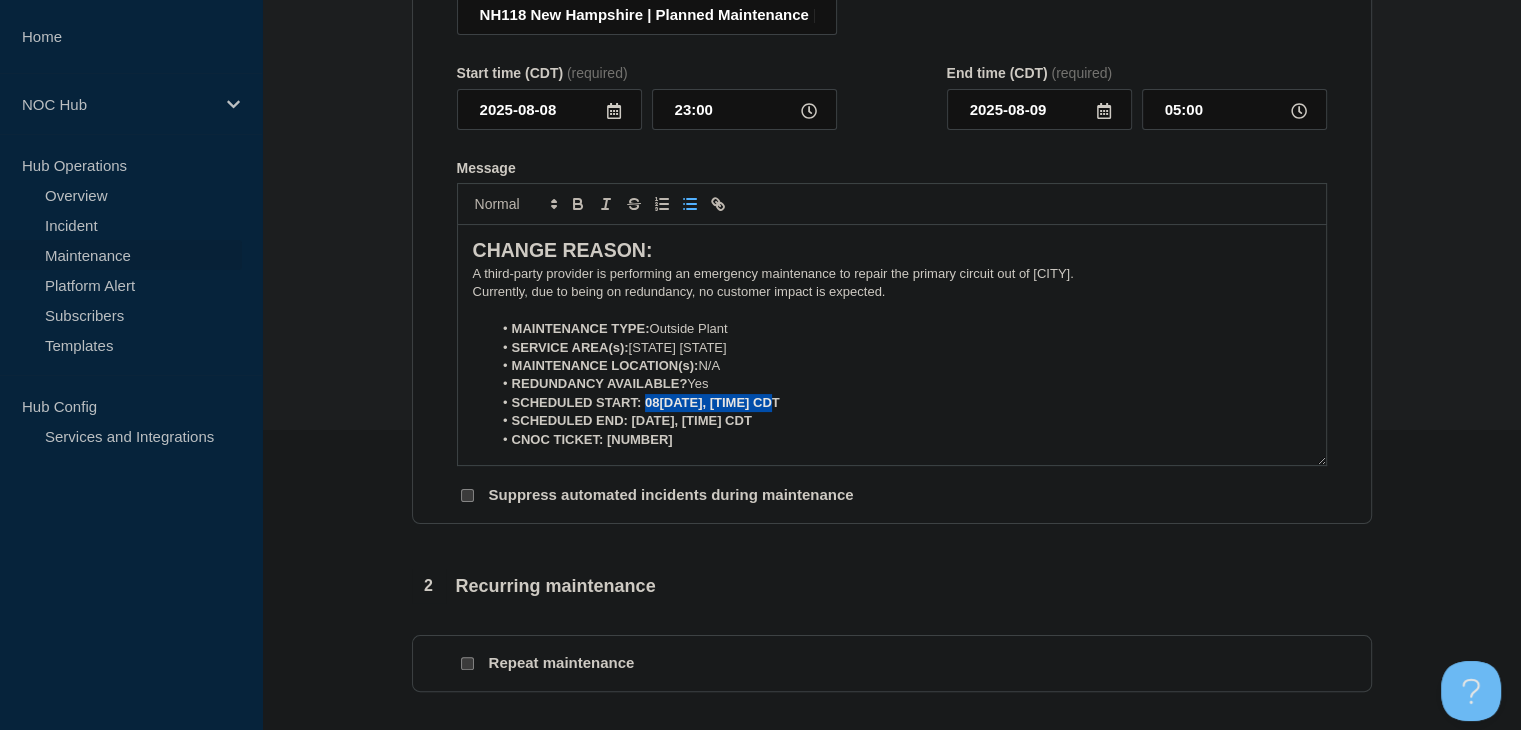 drag, startPoint x: 782, startPoint y: 409, endPoint x: 643, endPoint y: 409, distance: 139 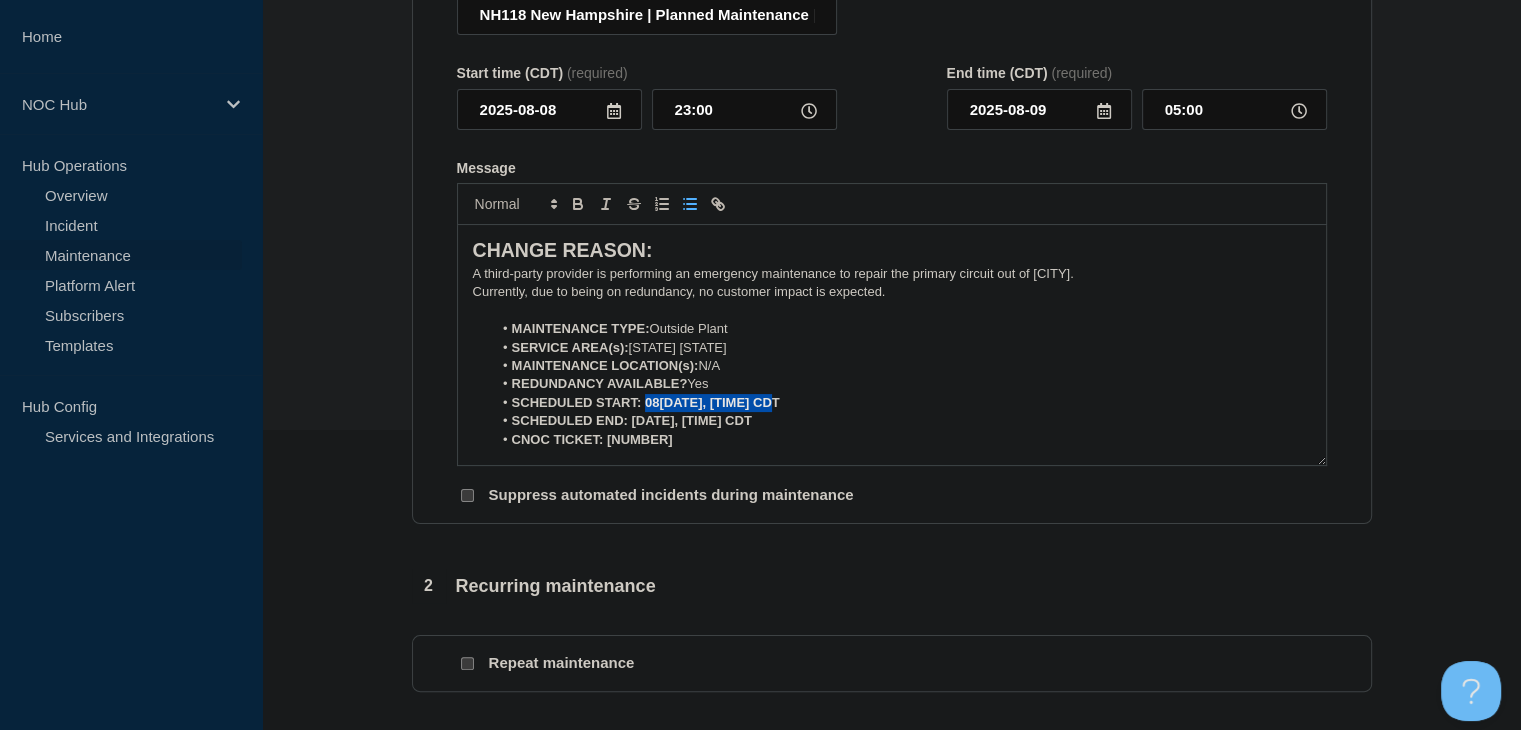 click on "SCHEDULED START: 08[DATE], [TIME] CDT" at bounding box center (901, 403) 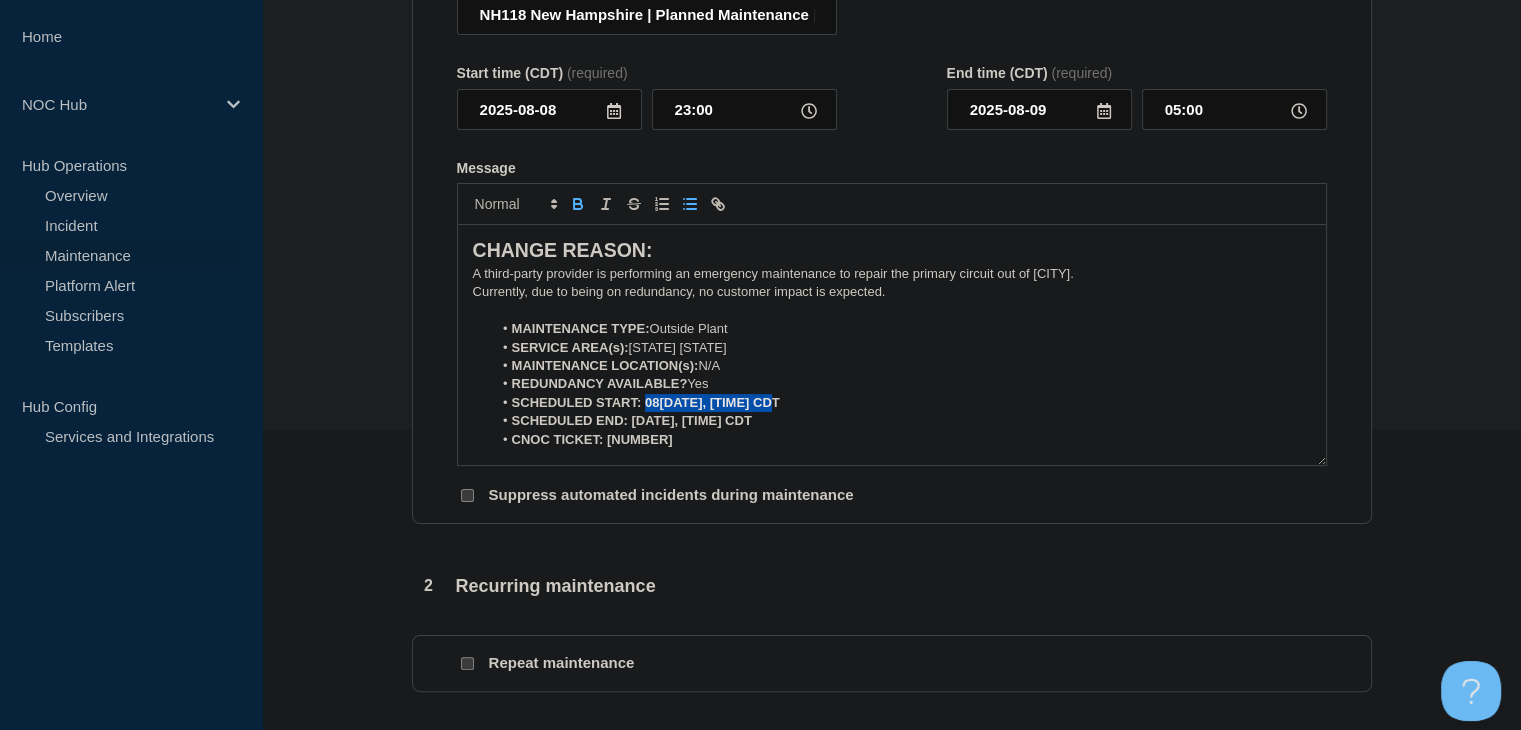click 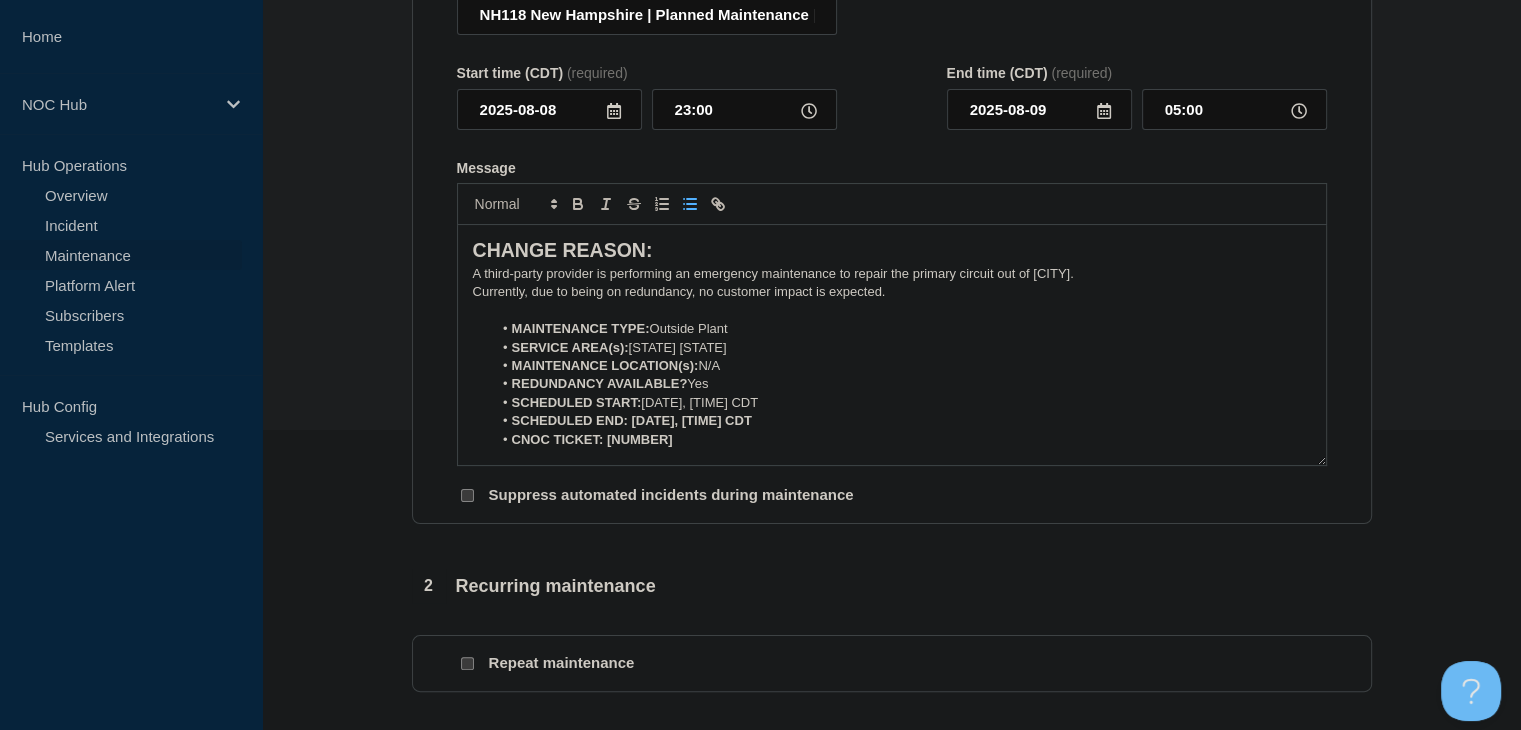 drag, startPoint x: 775, startPoint y: 426, endPoint x: 634, endPoint y: 430, distance: 141.05673 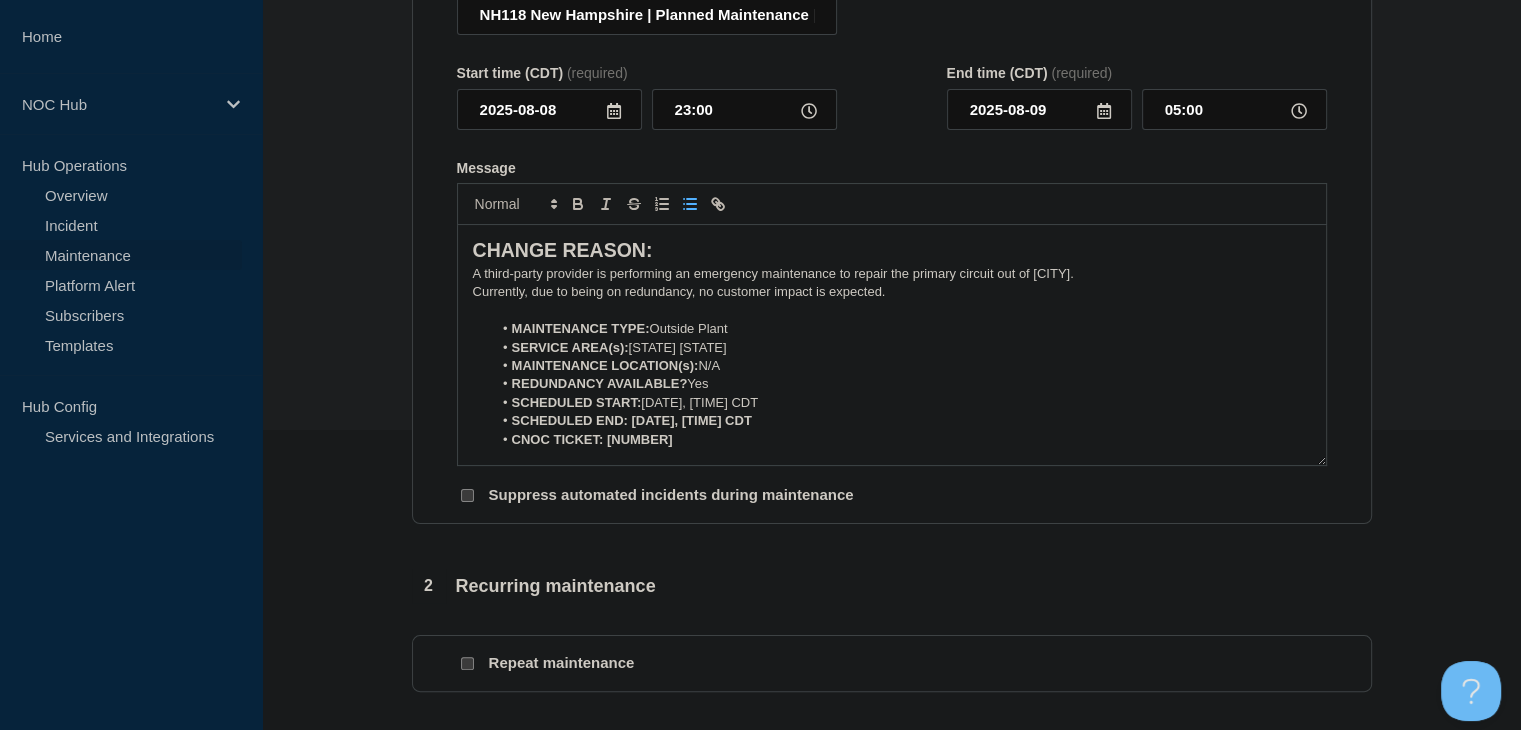 click on "SCHEDULED END: [DATE], [TIME] CDT" at bounding box center (901, 421) 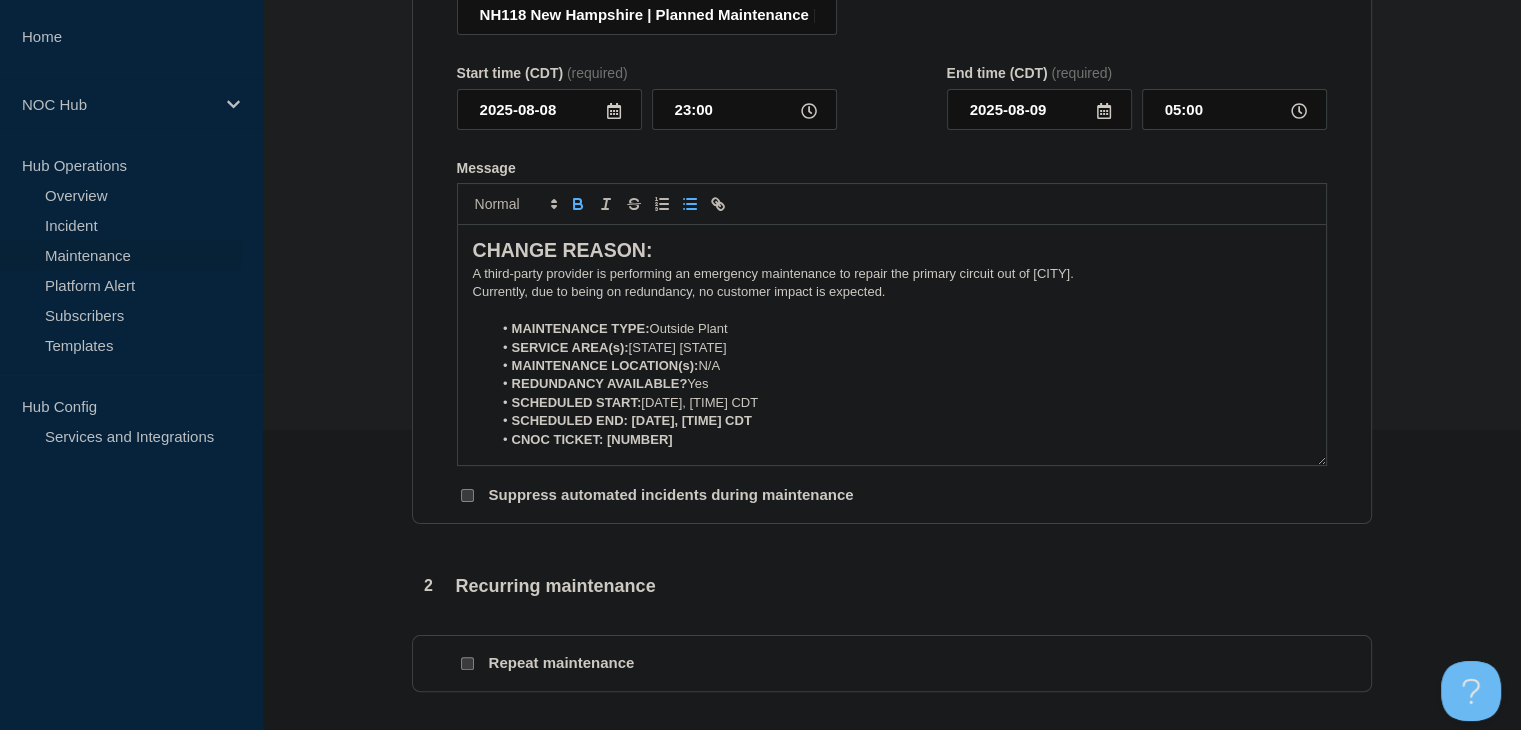 click 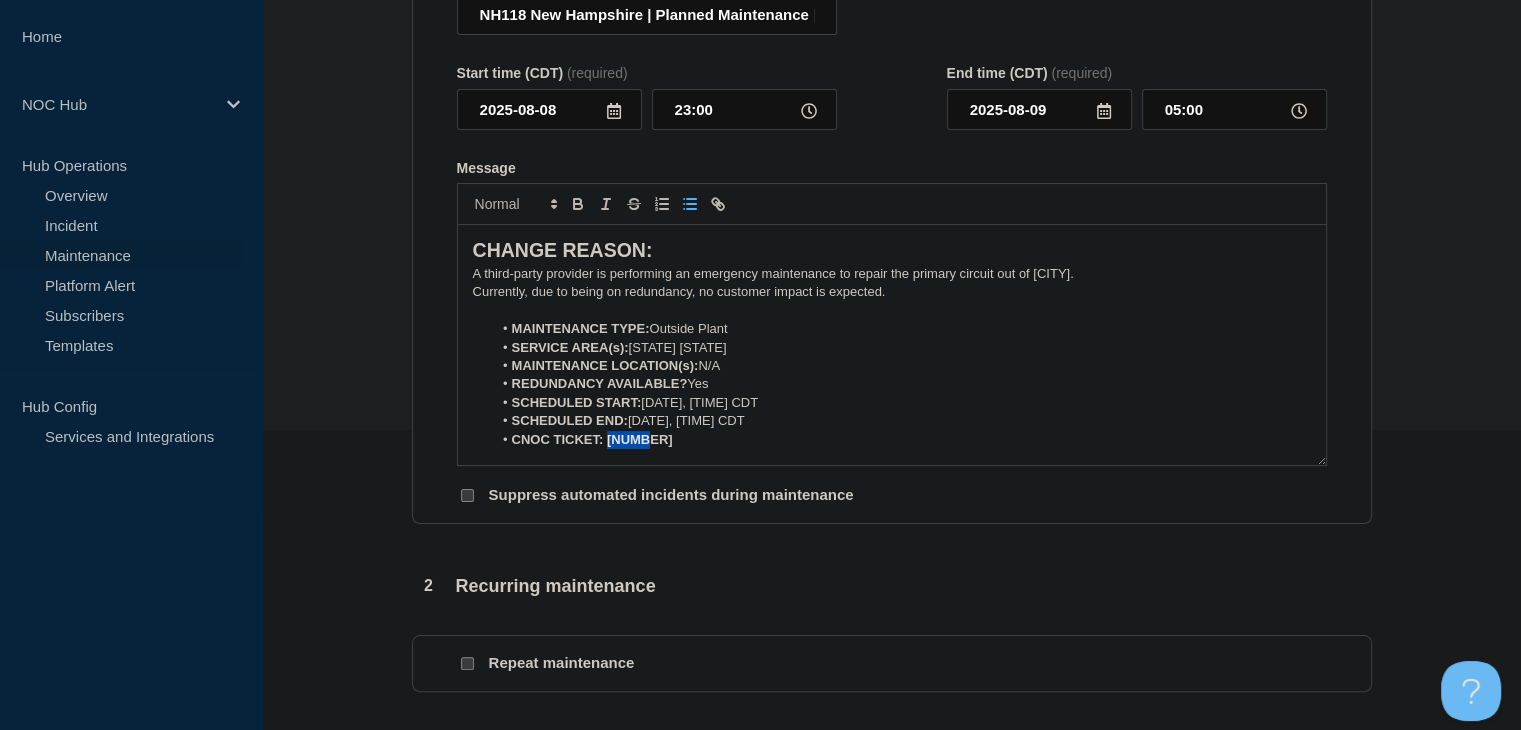 drag, startPoint x: 628, startPoint y: 445, endPoint x: 608, endPoint y: 443, distance: 20.09975 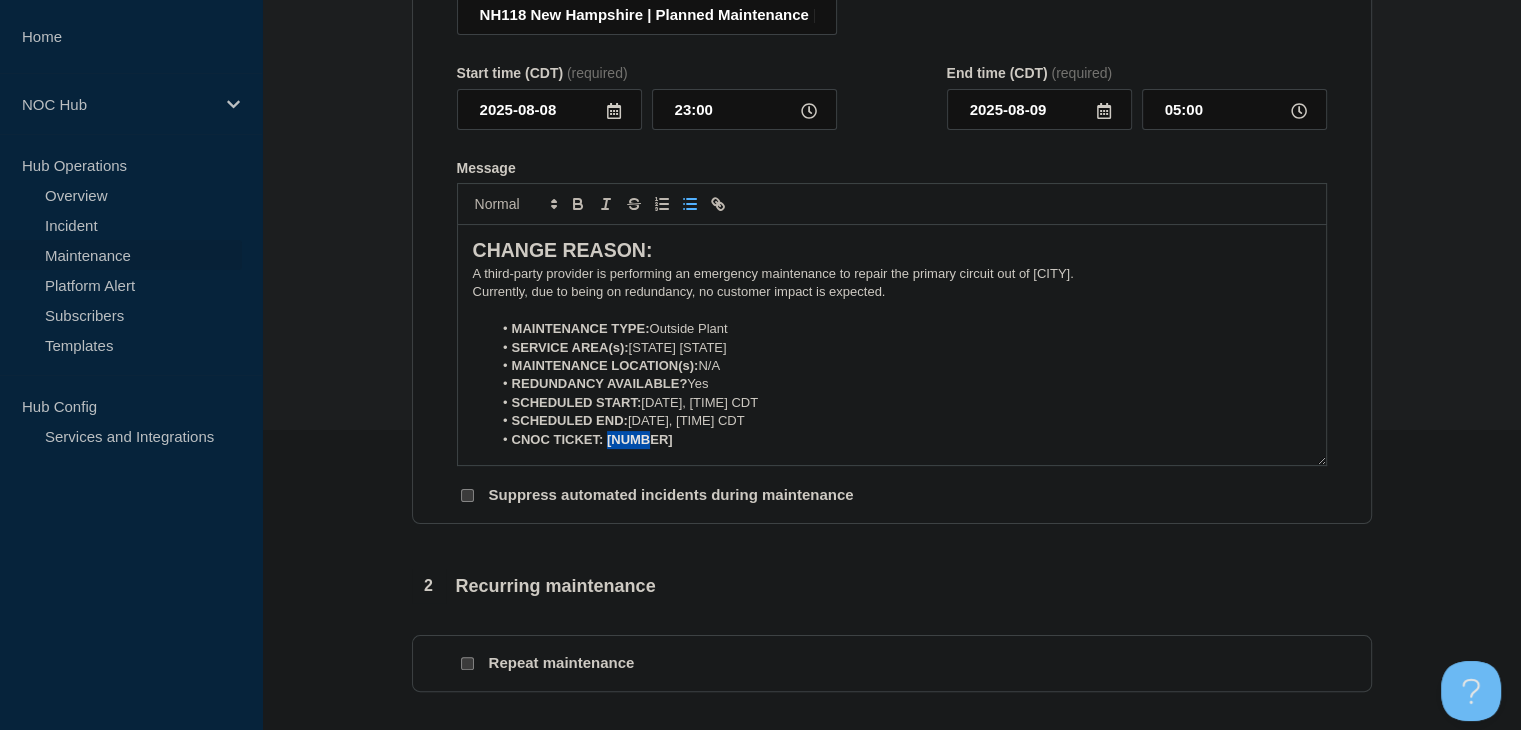click on "CNOC TICKET: [NUMBER]" at bounding box center [901, 440] 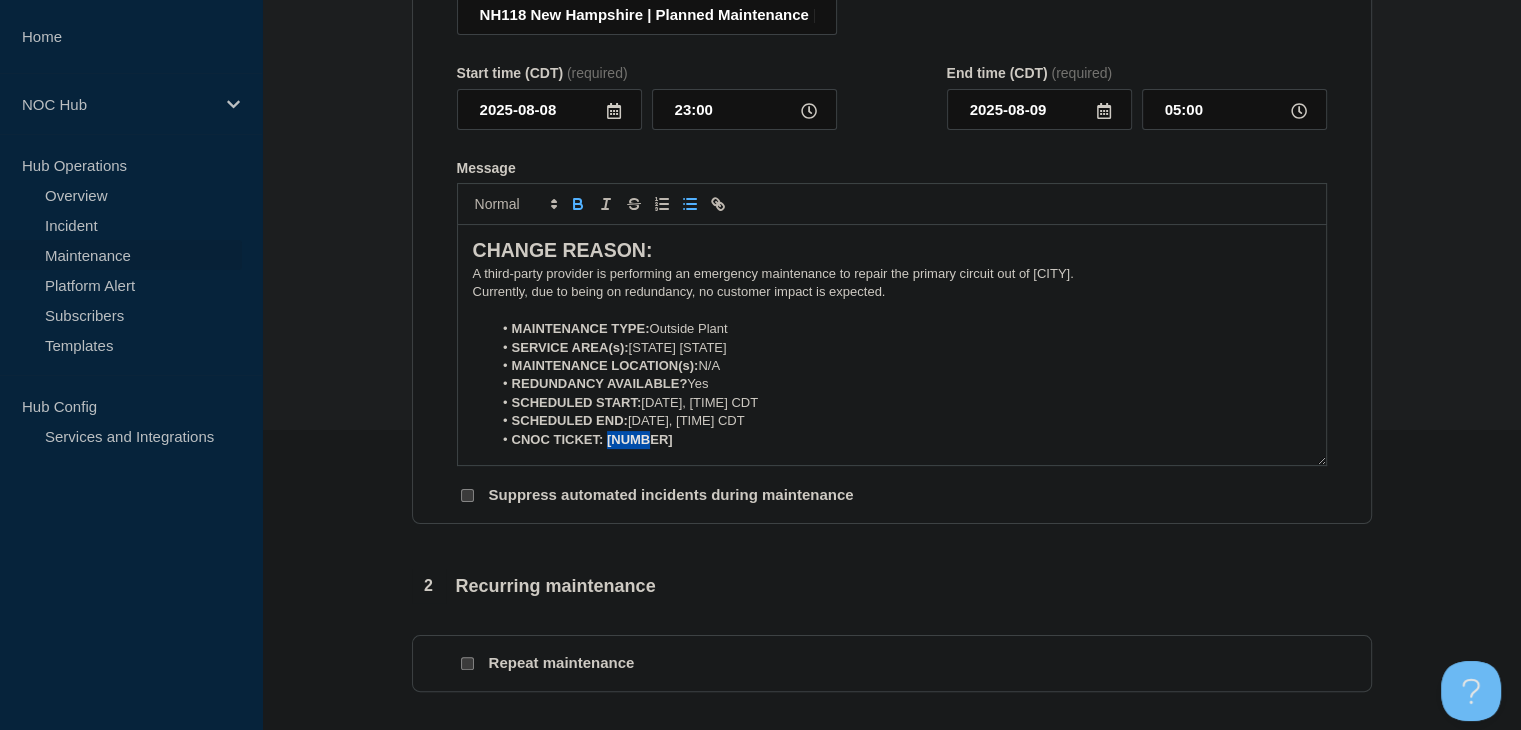 click 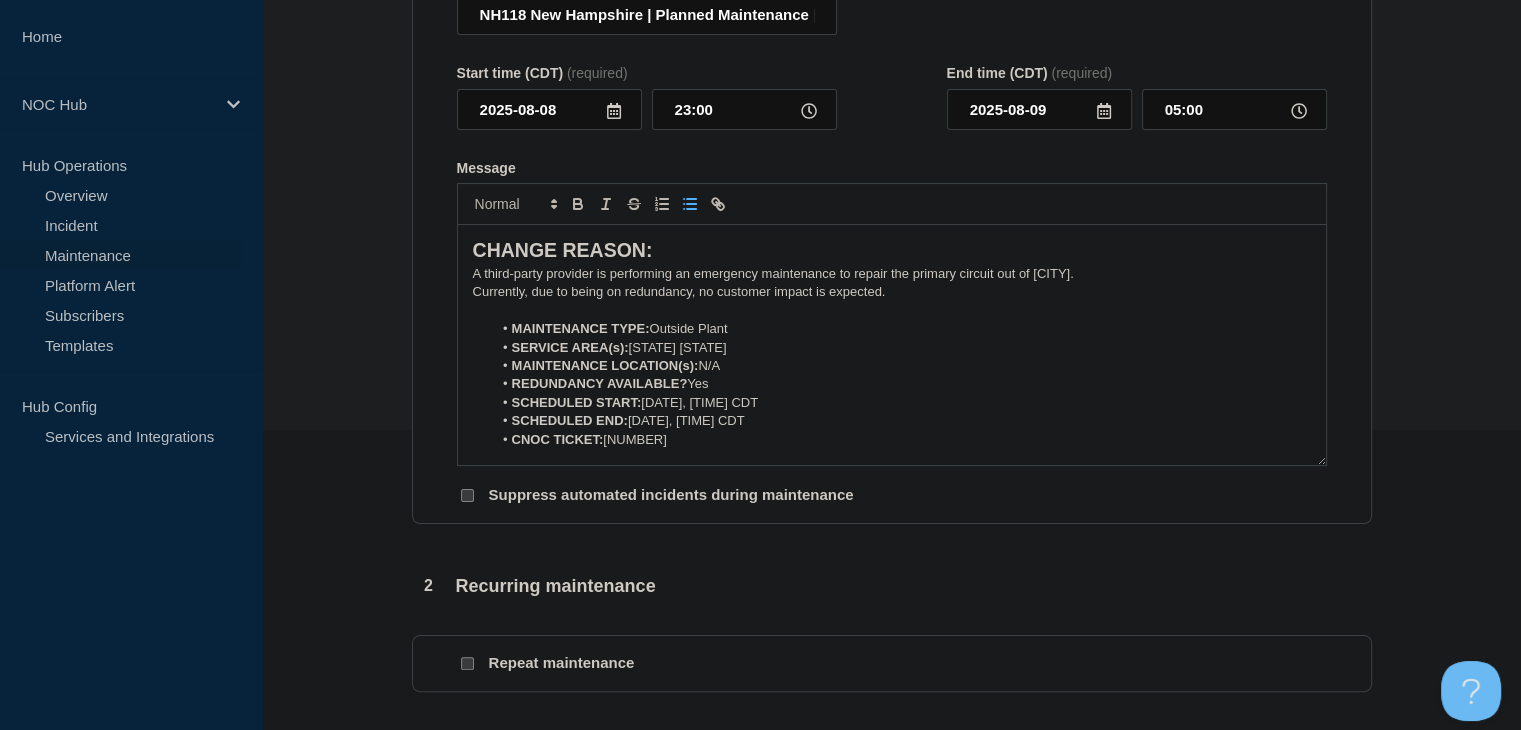 scroll, scrollTop: 88, scrollLeft: 0, axis: vertical 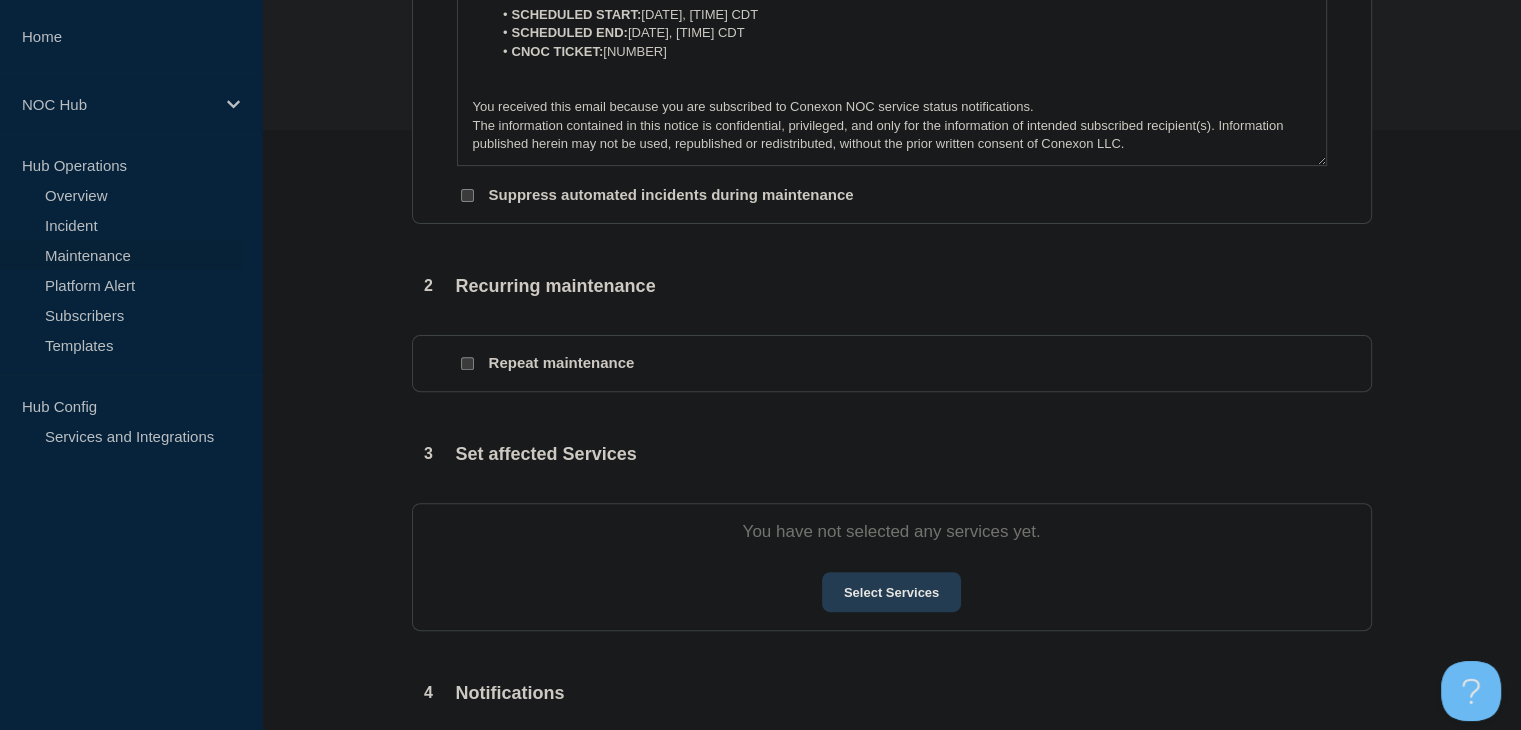 click on "Select Services" at bounding box center [891, 592] 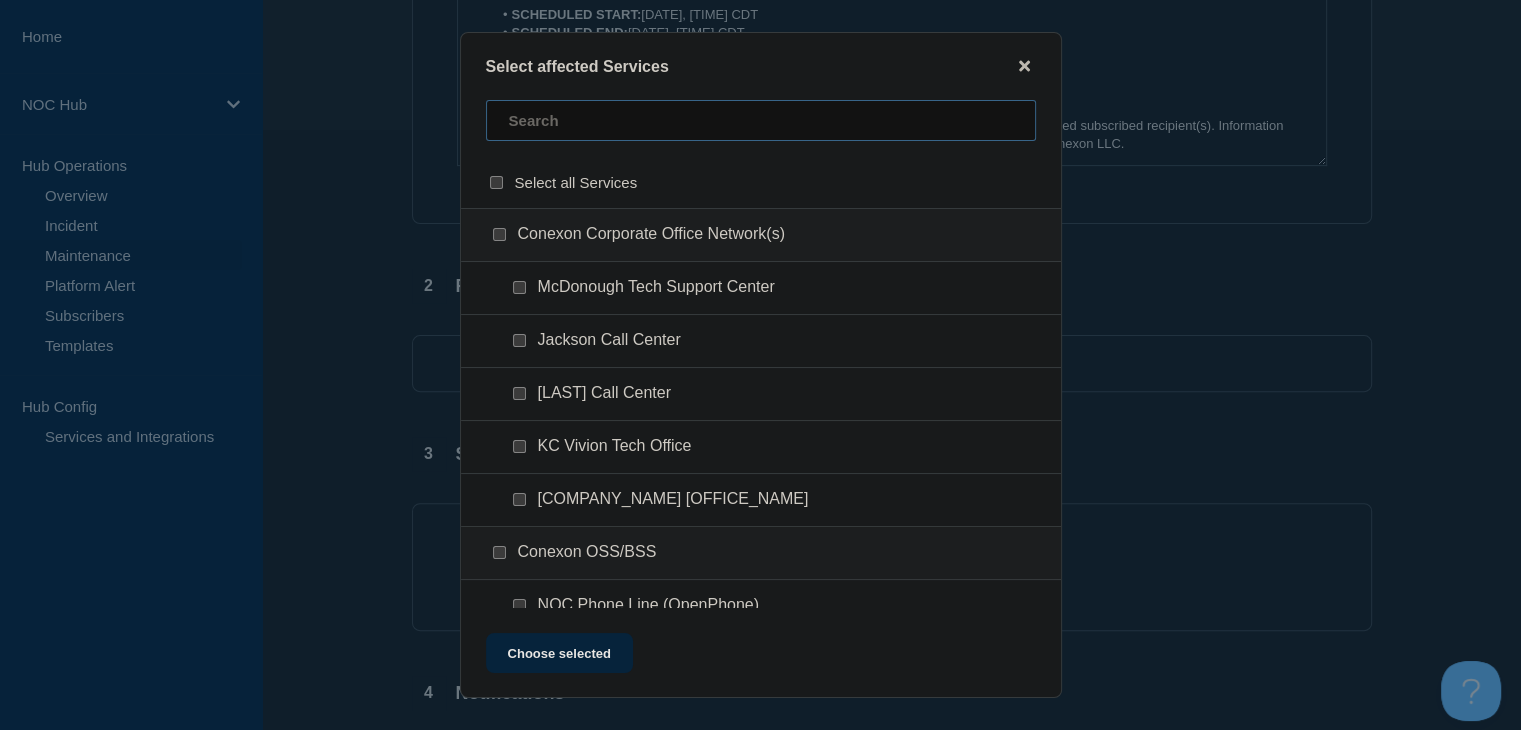 click at bounding box center (761, 120) 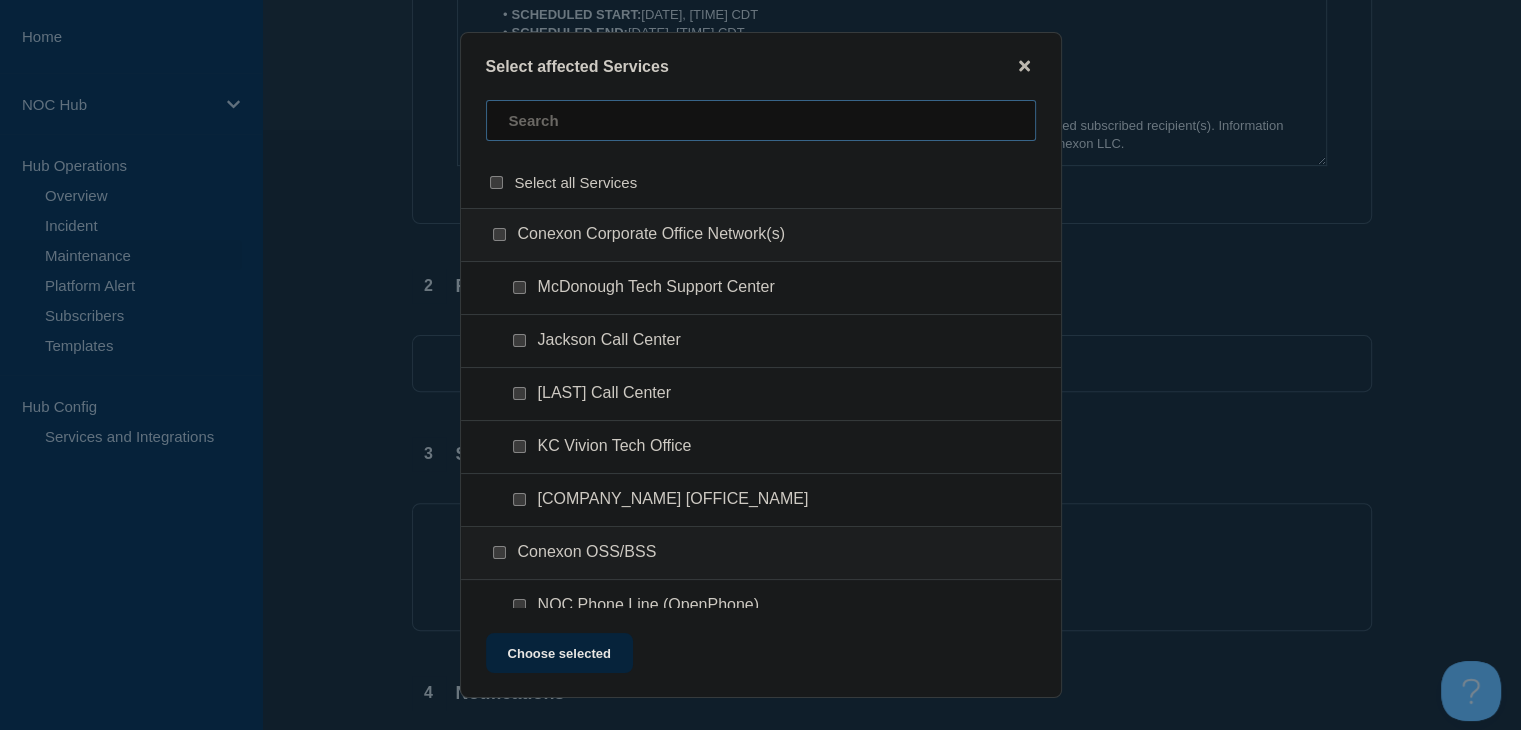 type on "m" 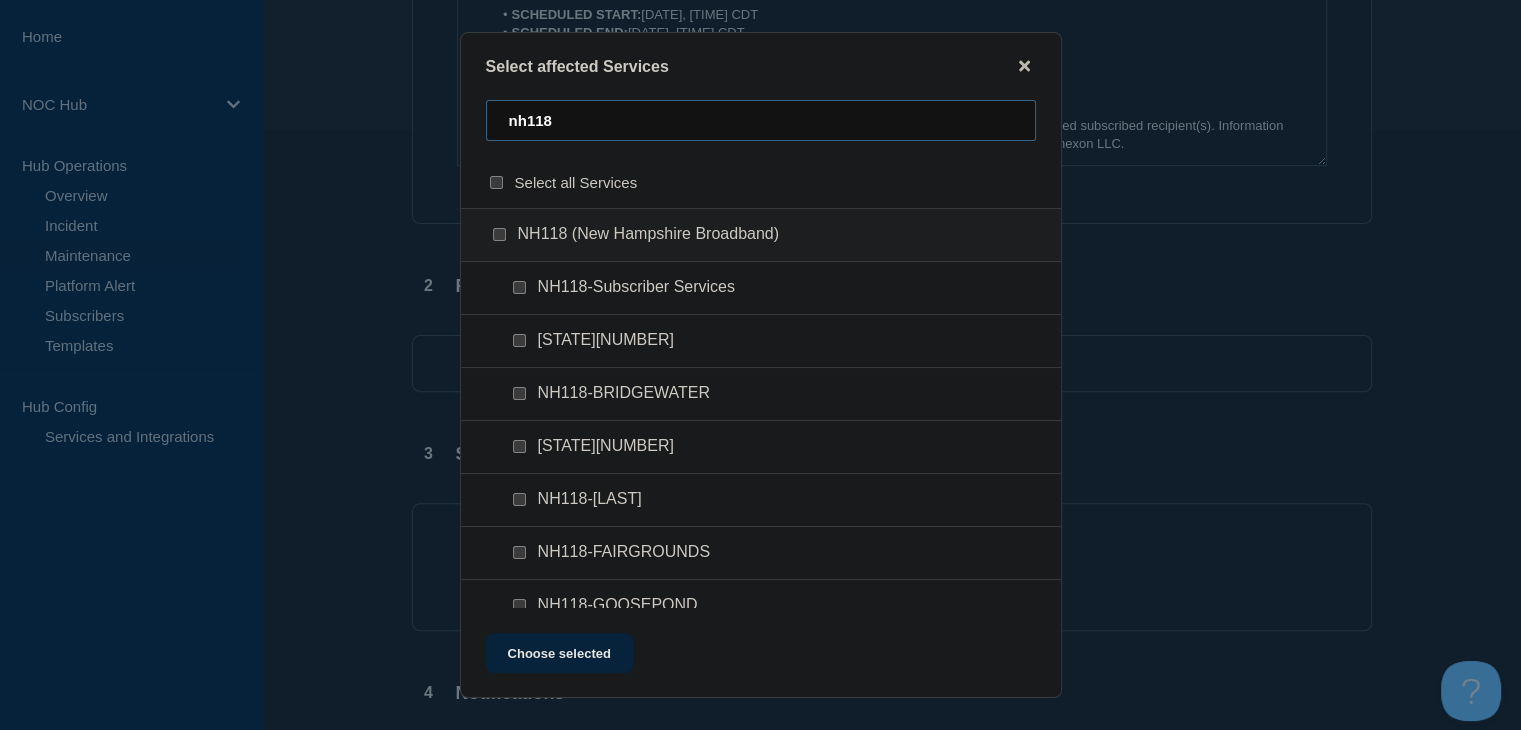type on "nh118" 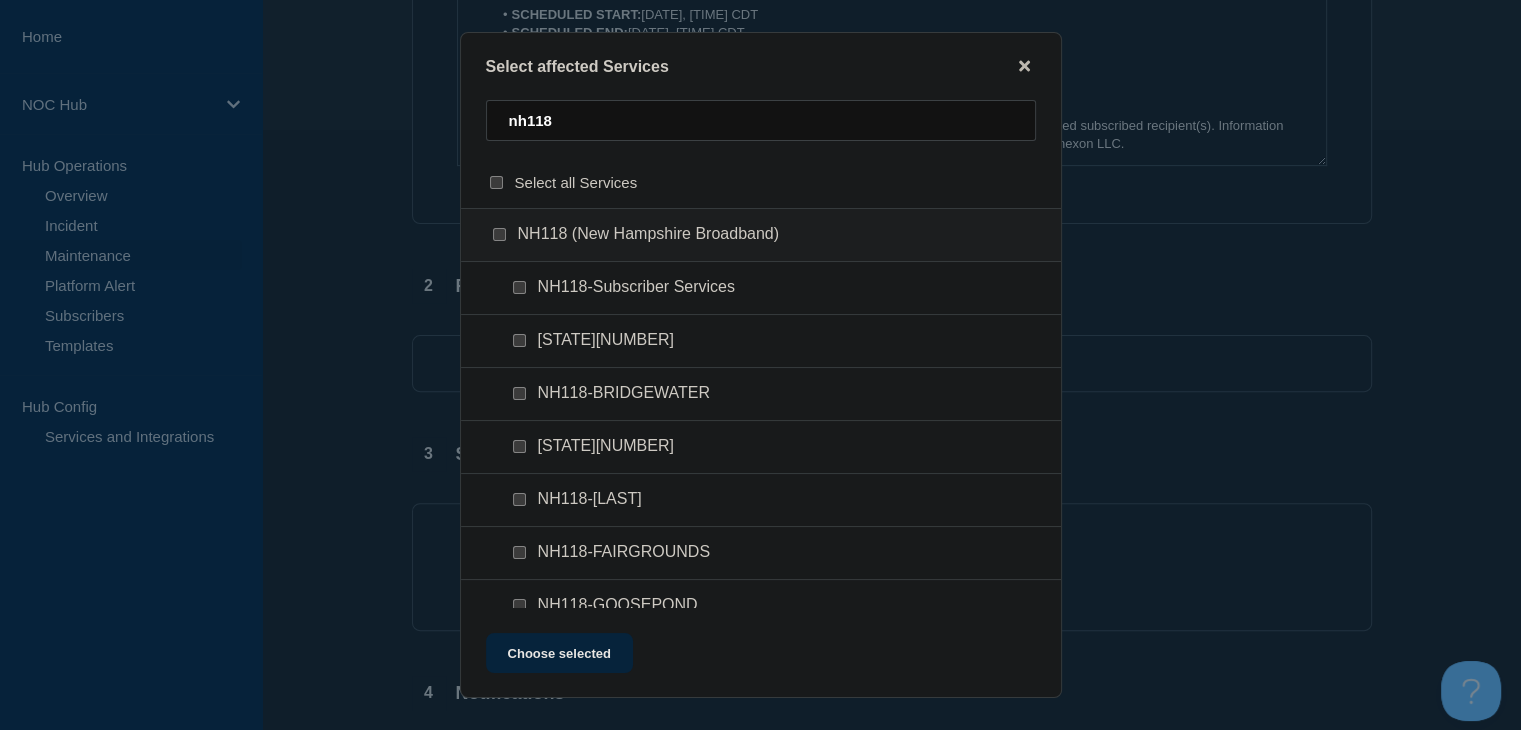 click at bounding box center [519, 287] 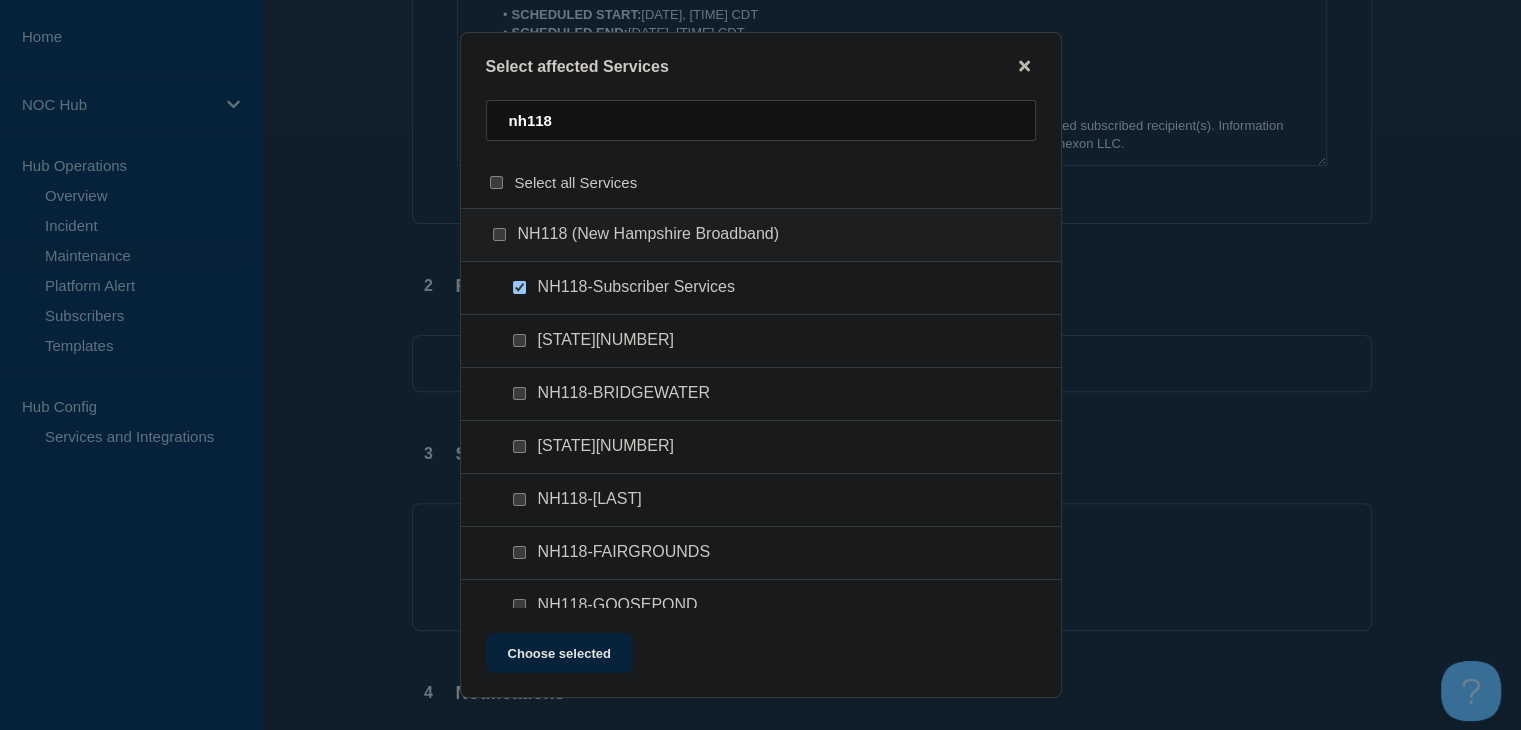 scroll, scrollTop: 100, scrollLeft: 0, axis: vertical 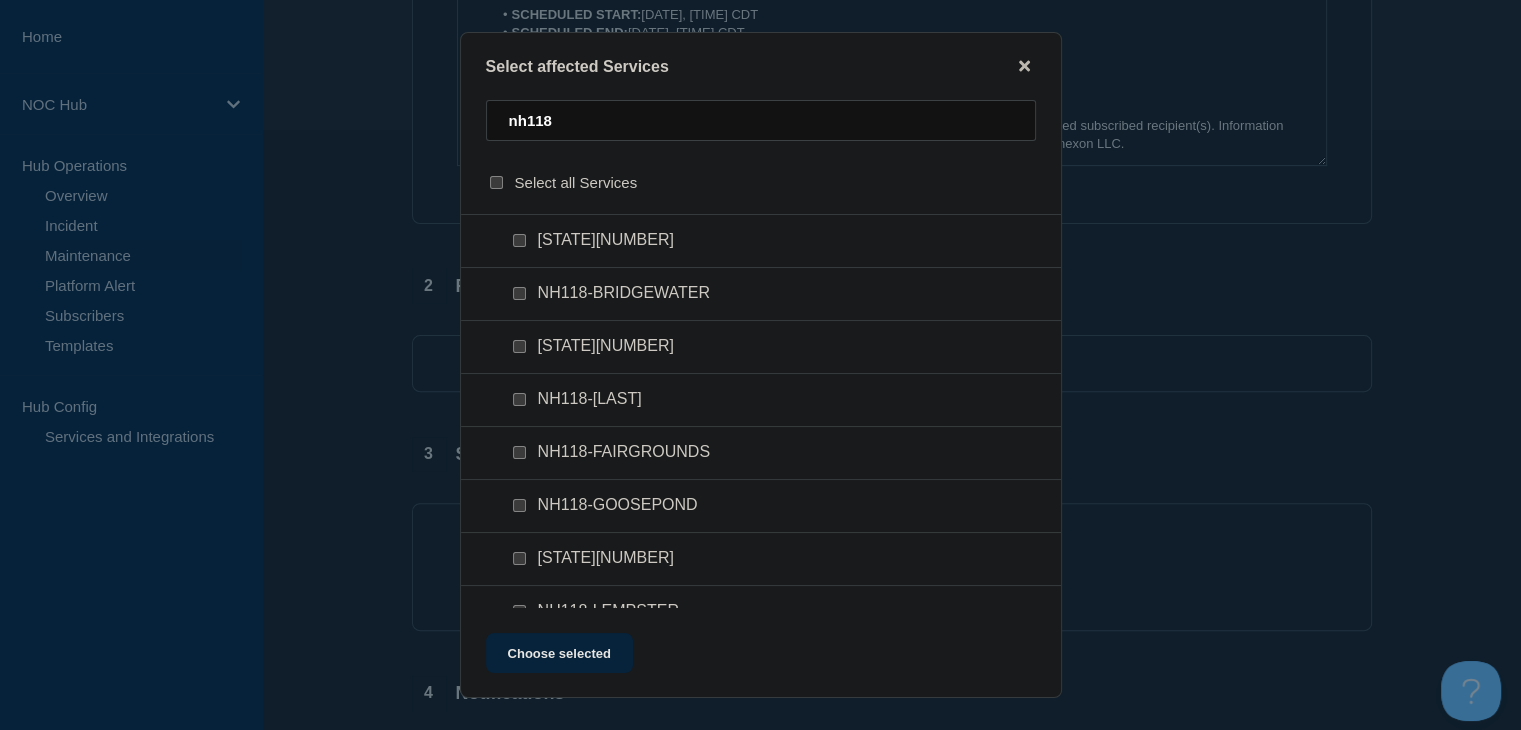 click at bounding box center [519, 452] 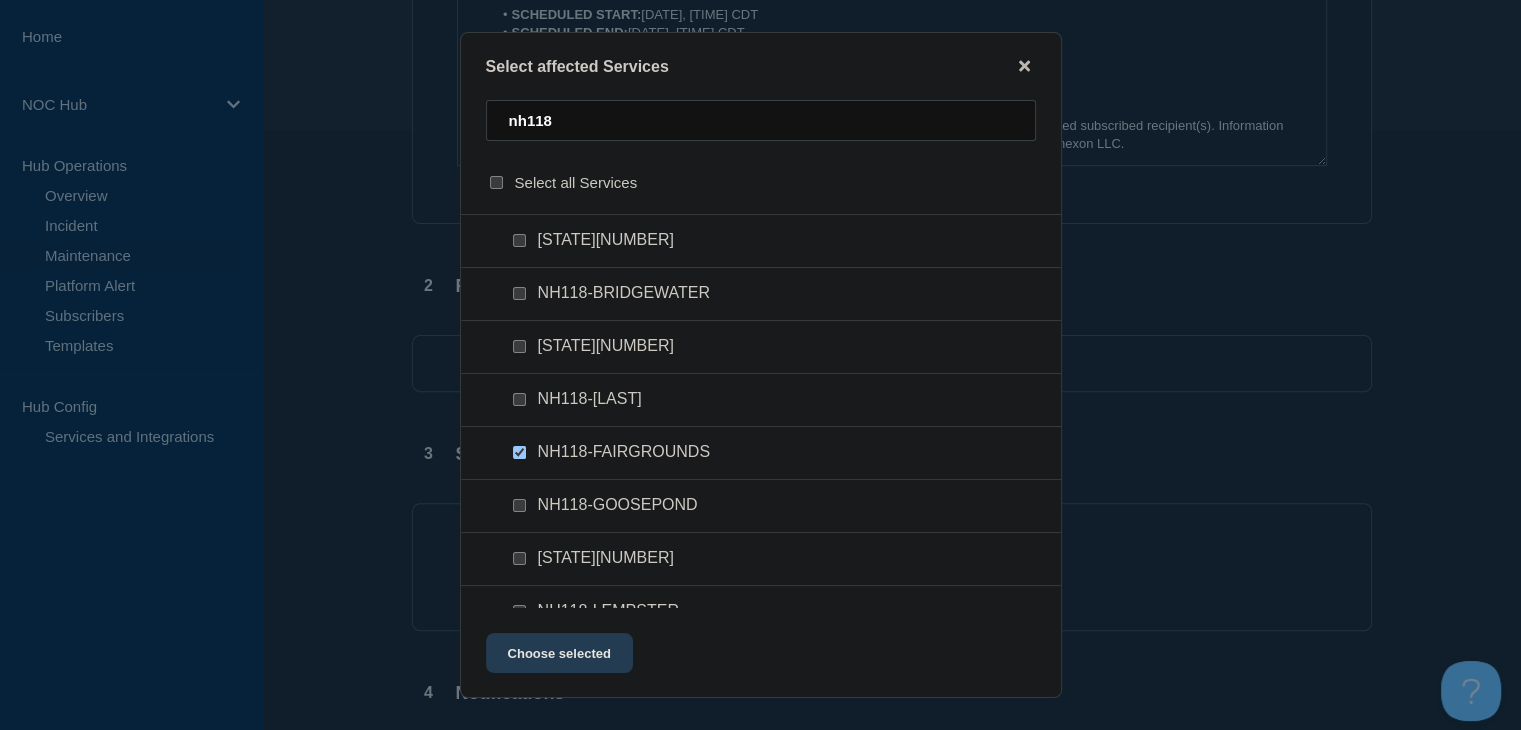 click on "Choose selected" 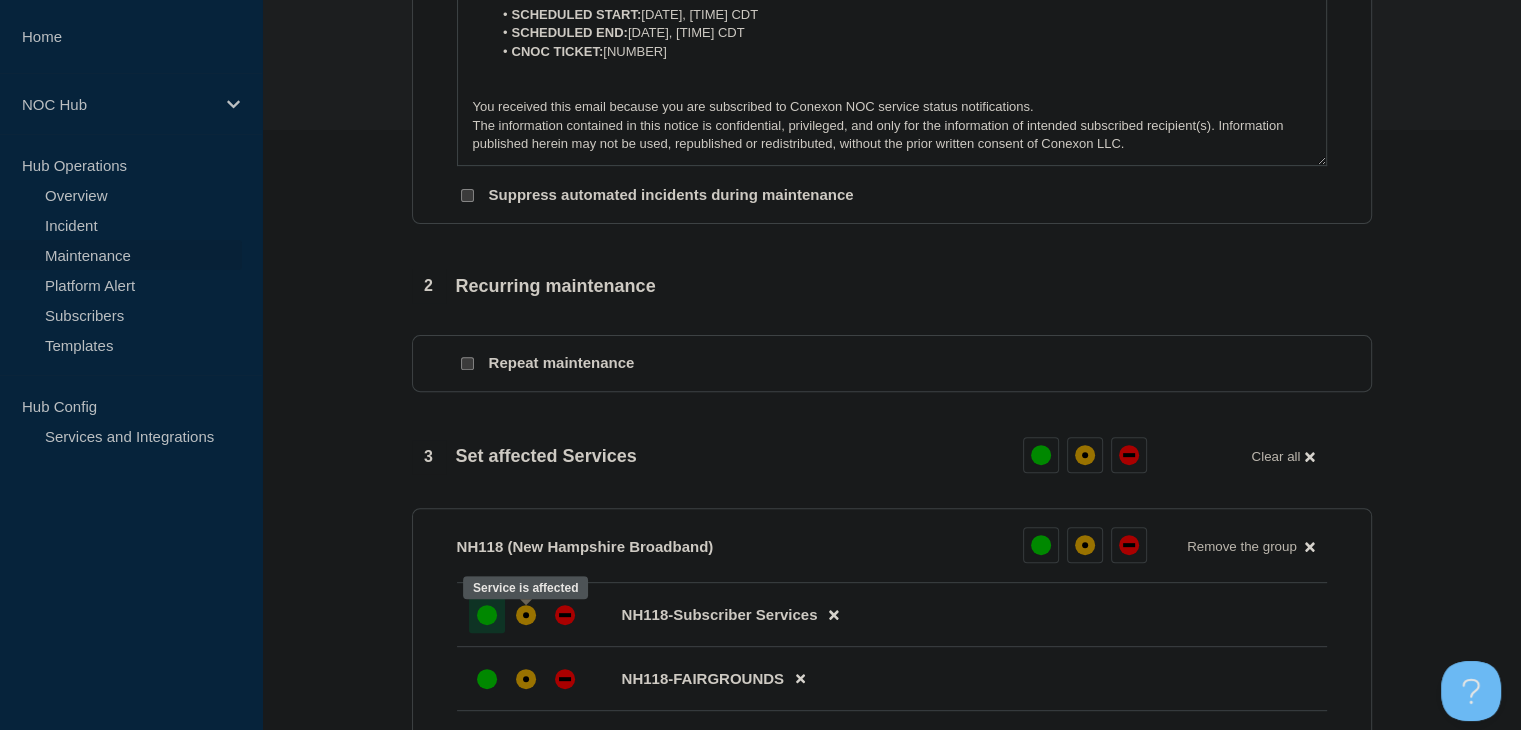 click at bounding box center (487, 615) 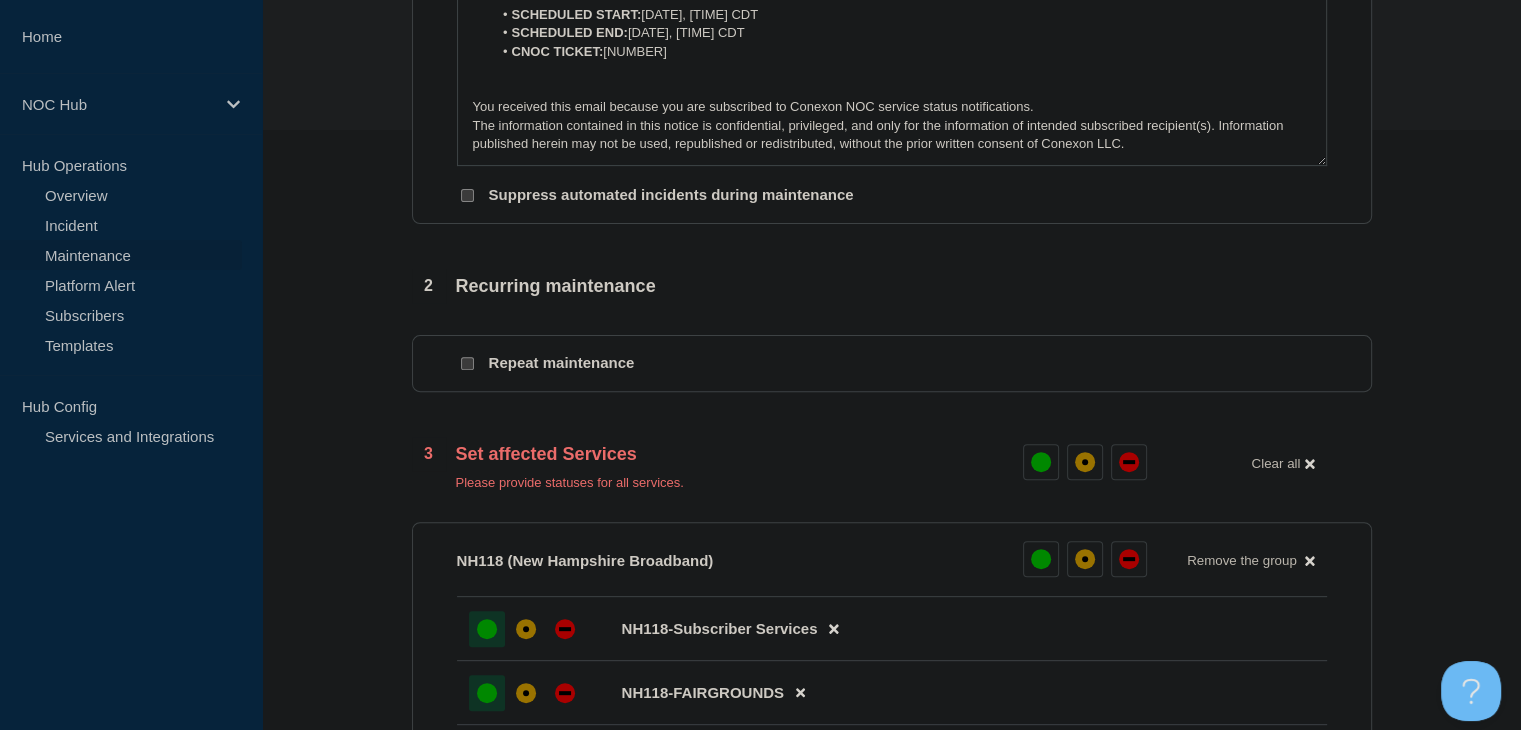 click at bounding box center [487, 693] 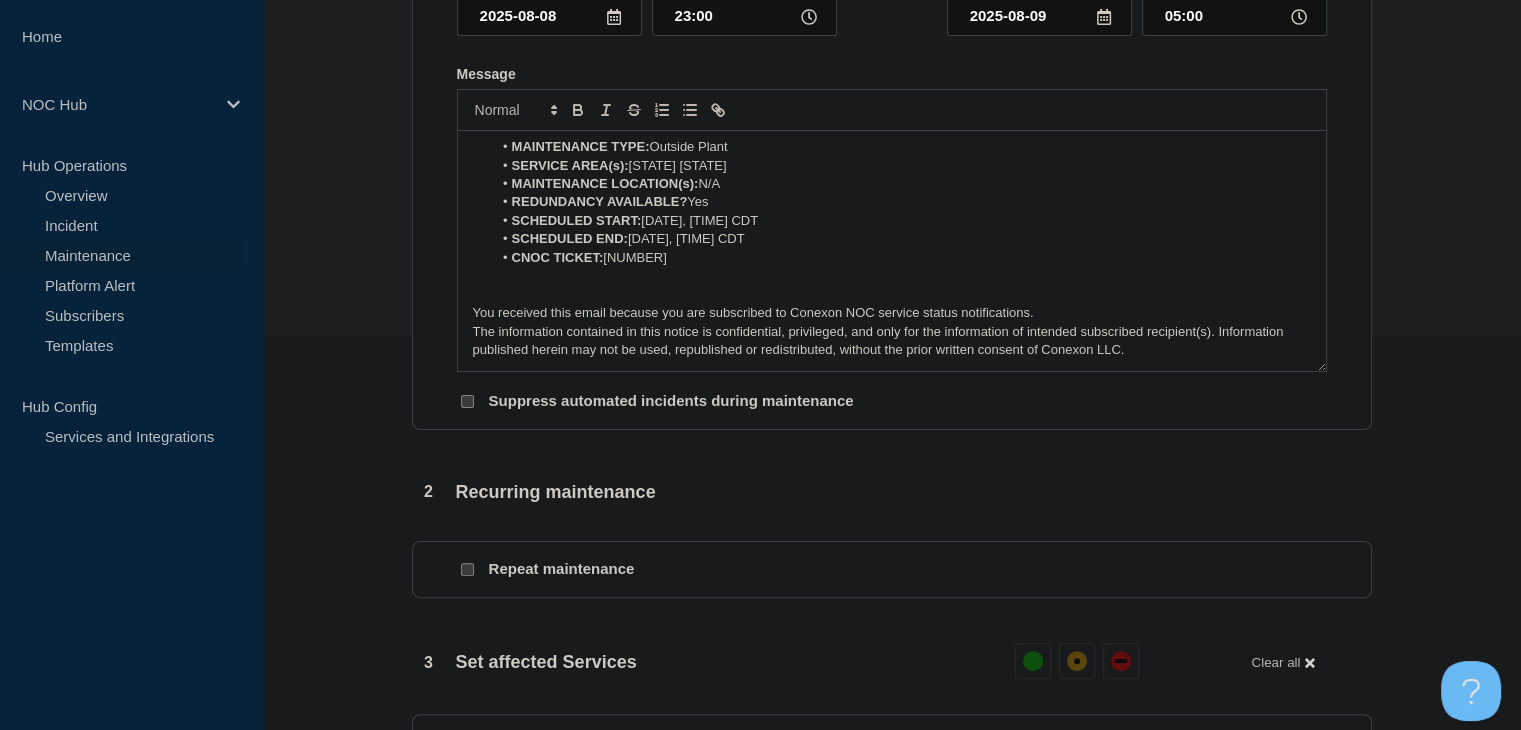 scroll, scrollTop: 100, scrollLeft: 0, axis: vertical 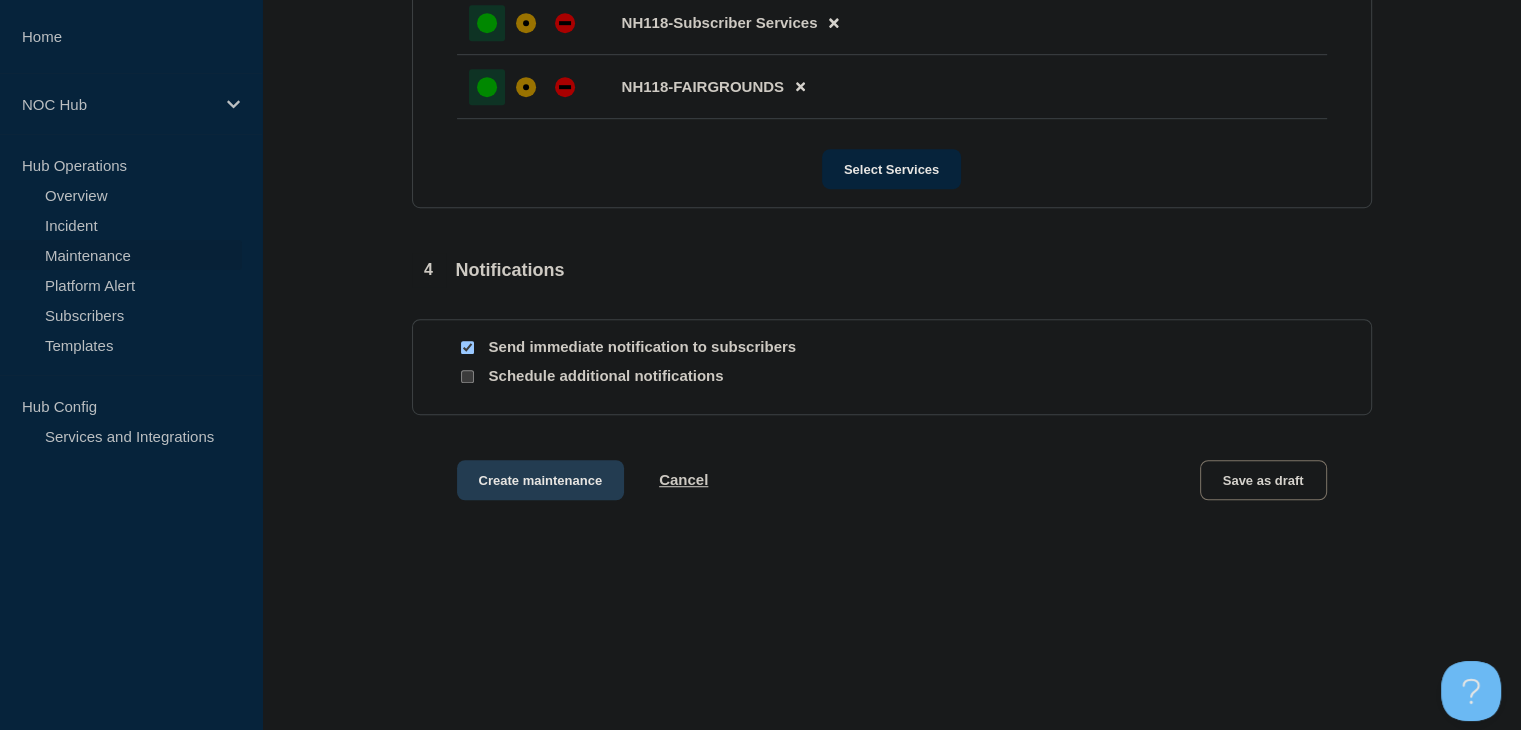 click on "Create maintenance" at bounding box center (541, 480) 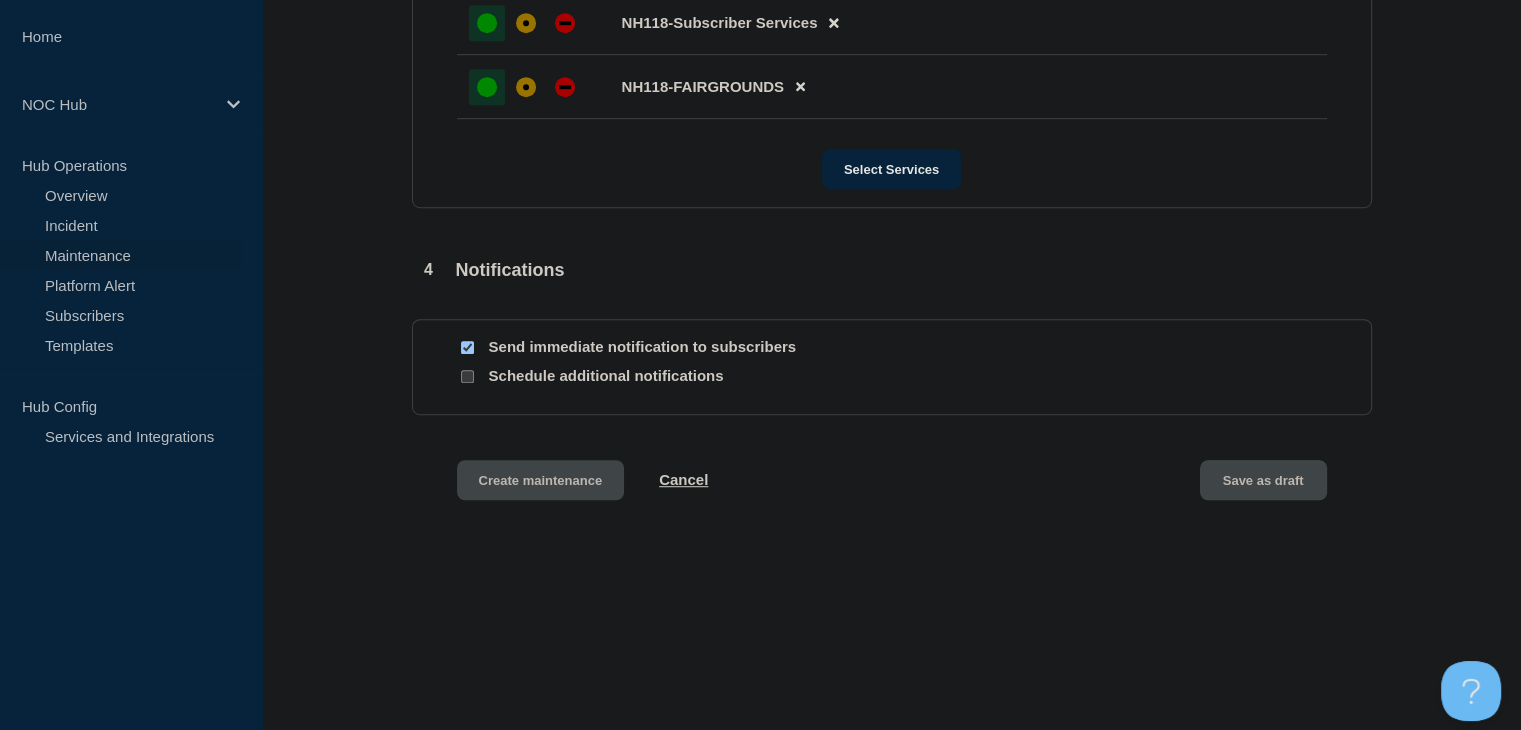scroll, scrollTop: 0, scrollLeft: 0, axis: both 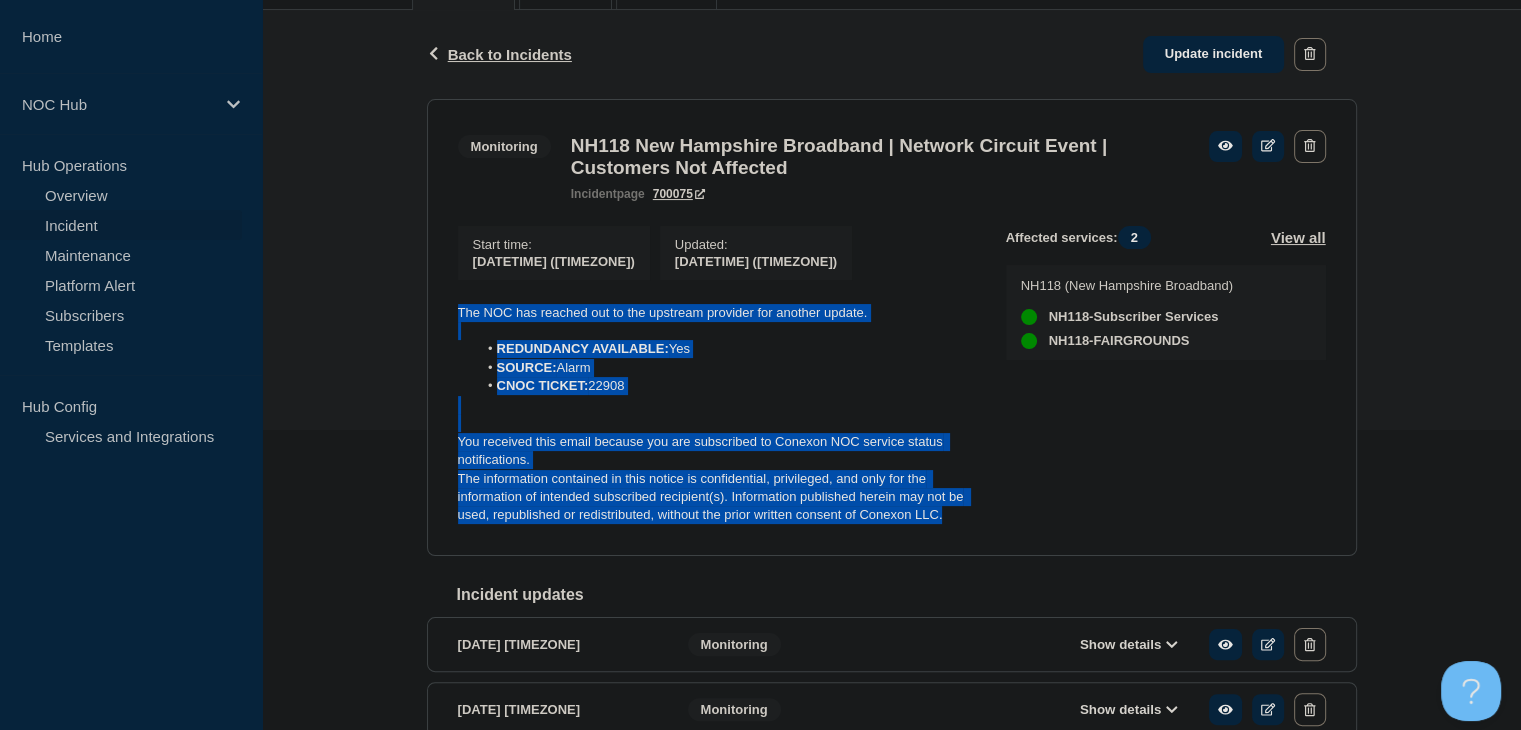 drag, startPoint x: 966, startPoint y: 526, endPoint x: 427, endPoint y: 317, distance: 578.10205 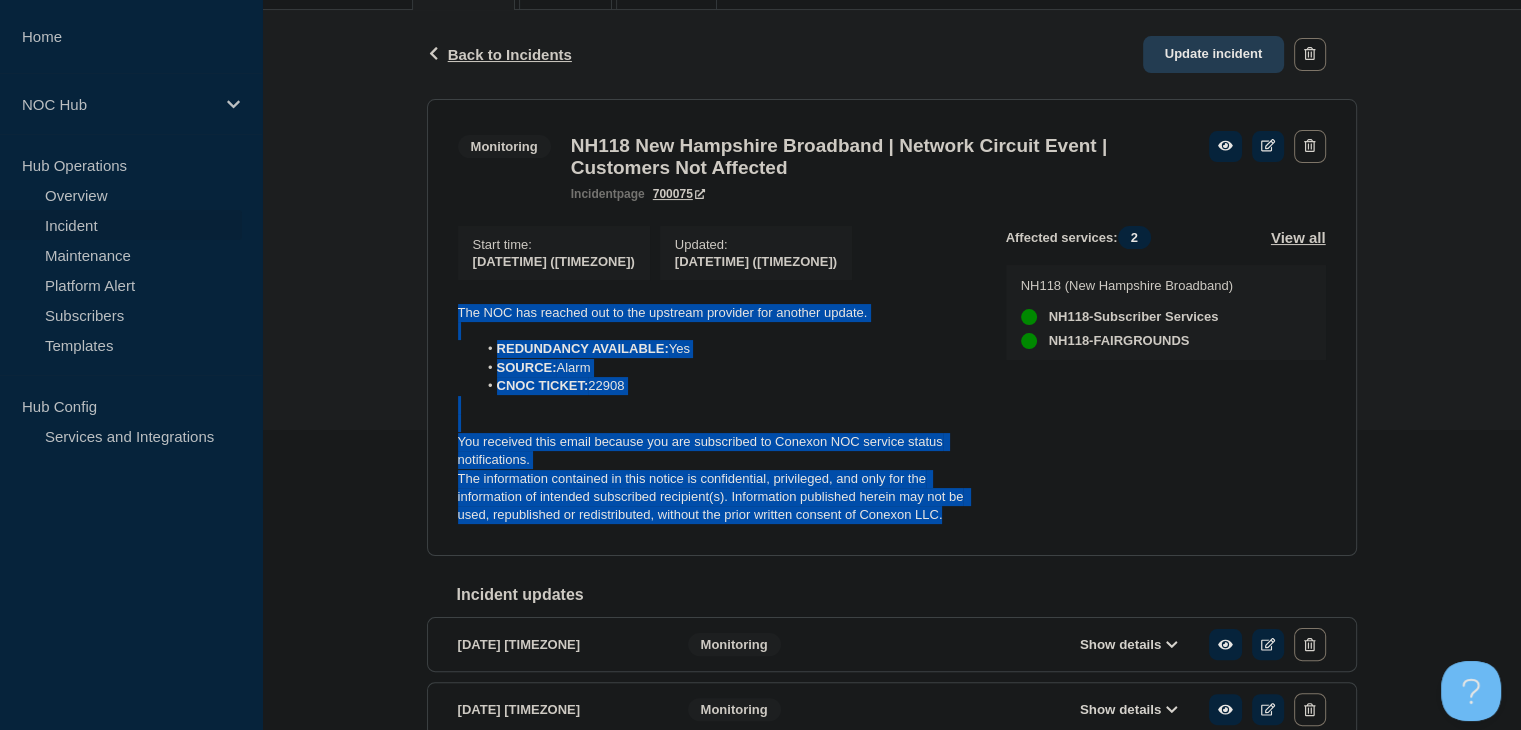 click on "Update incident" 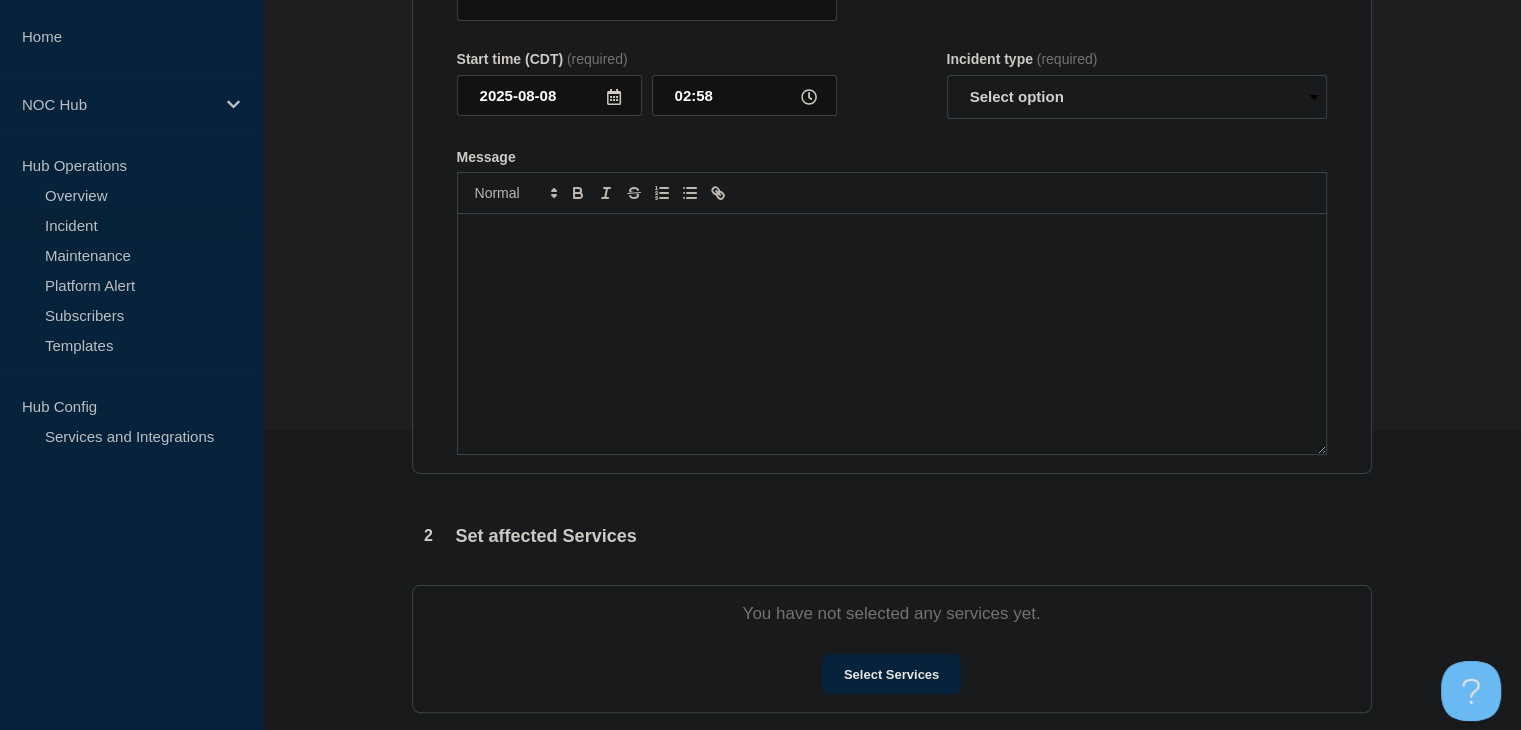 type on "NH118 New Hampshire Broadband | Network Circuit Event | Customers Not Affected" 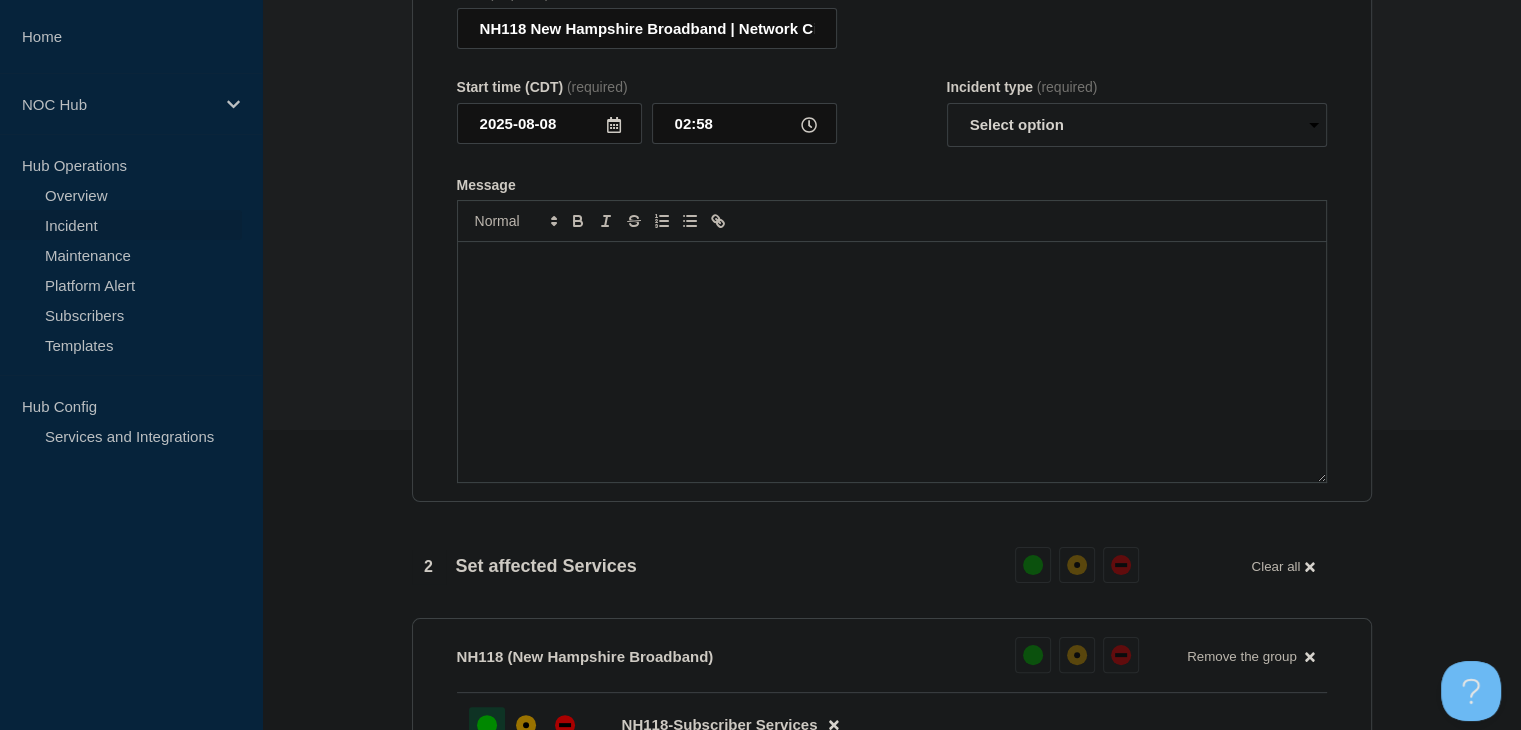 click at bounding box center (892, 362) 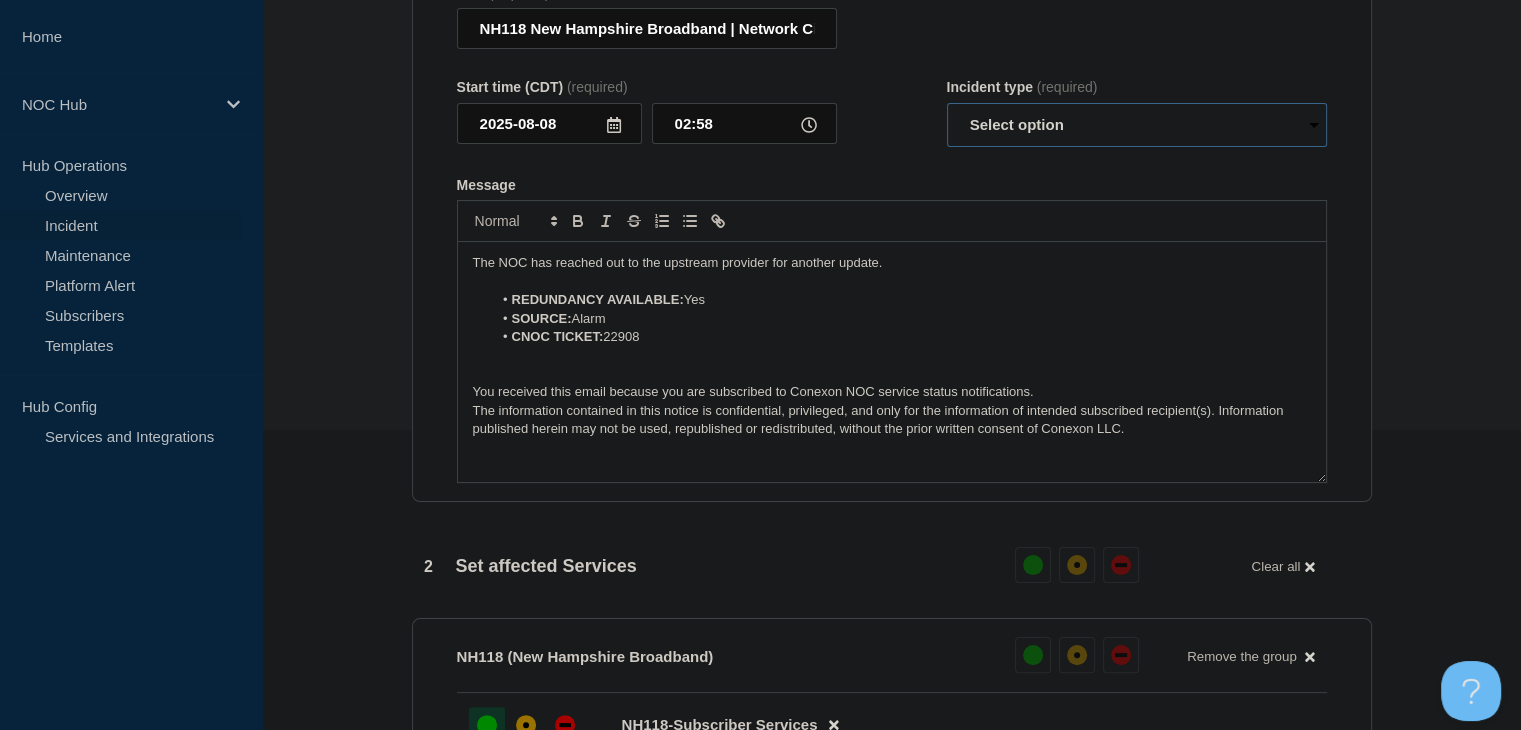click on "Select option Investigating Identified Monitoring Resolved" at bounding box center [1137, 125] 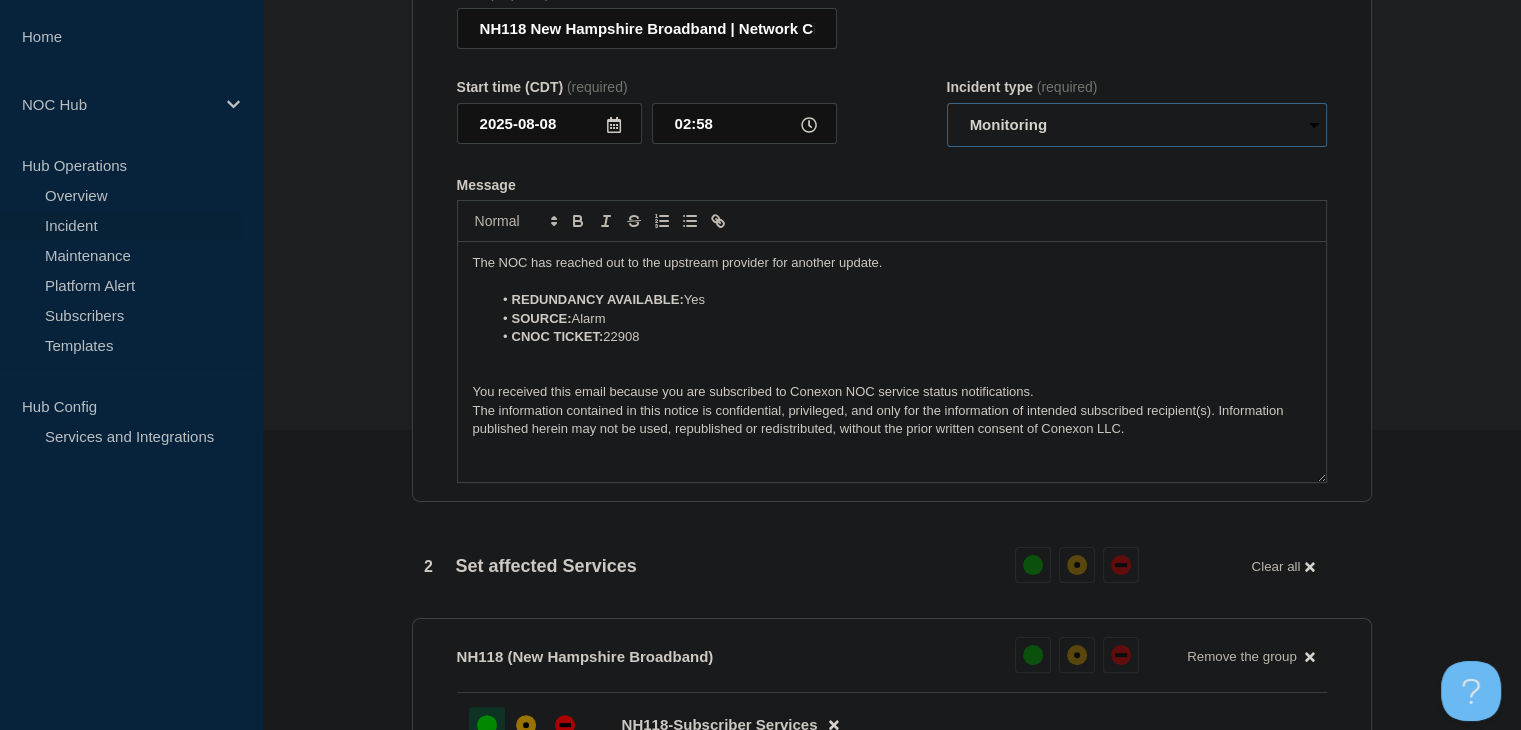 click on "Select option Investigating Identified Monitoring Resolved" at bounding box center (1137, 125) 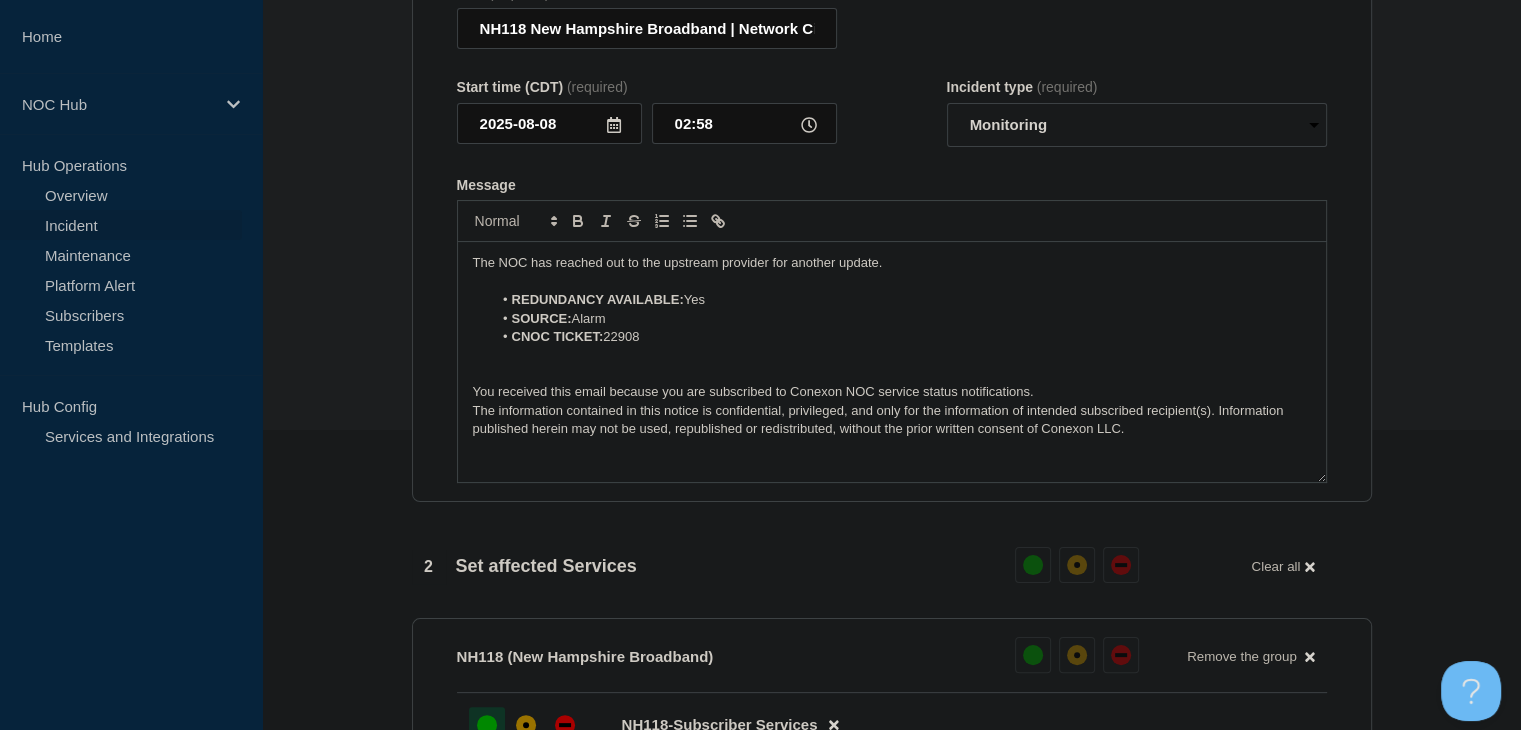 click on "The NOC has reached out to the upstream provider for another update." at bounding box center (892, 263) 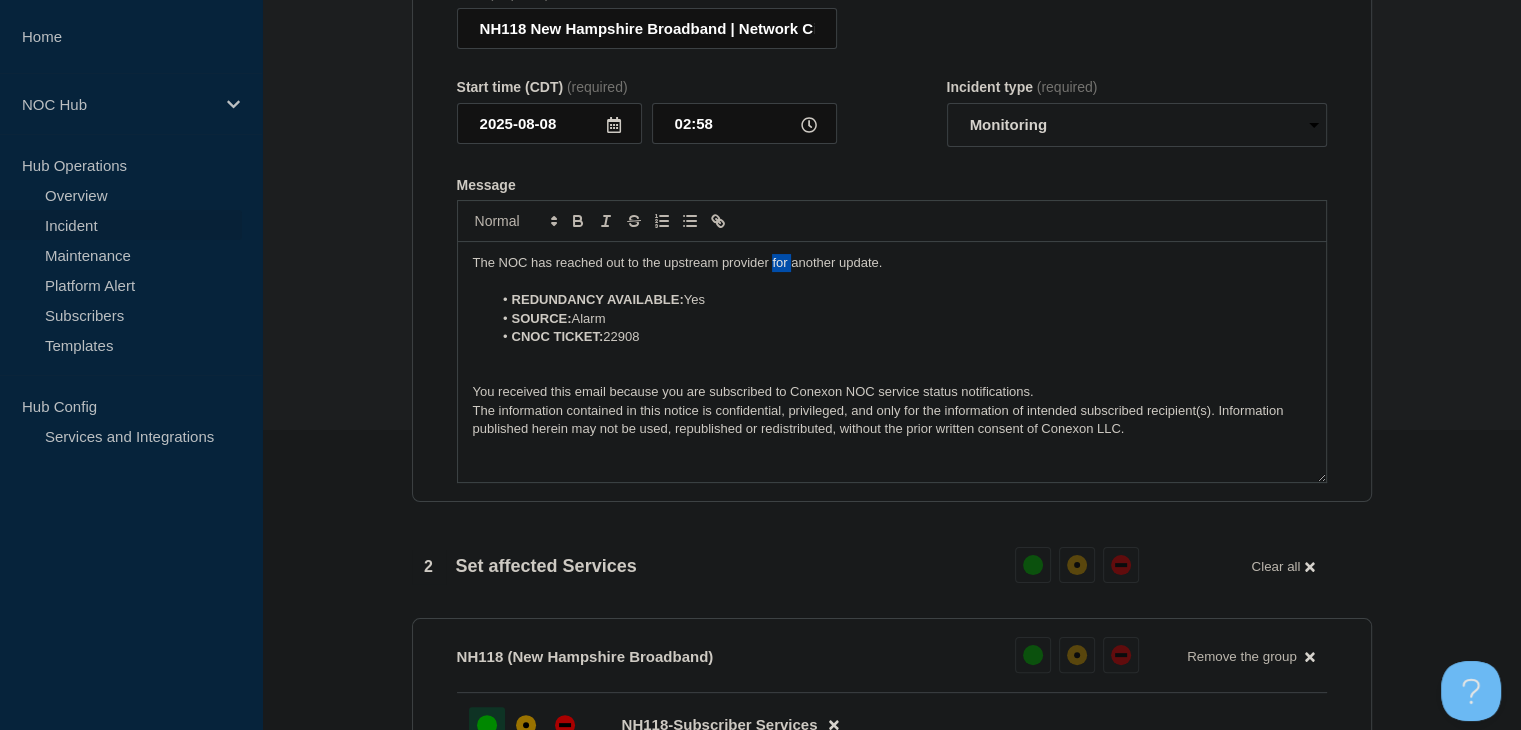 click on "The NOC has reached out to the upstream provider for another update." at bounding box center [892, 263] 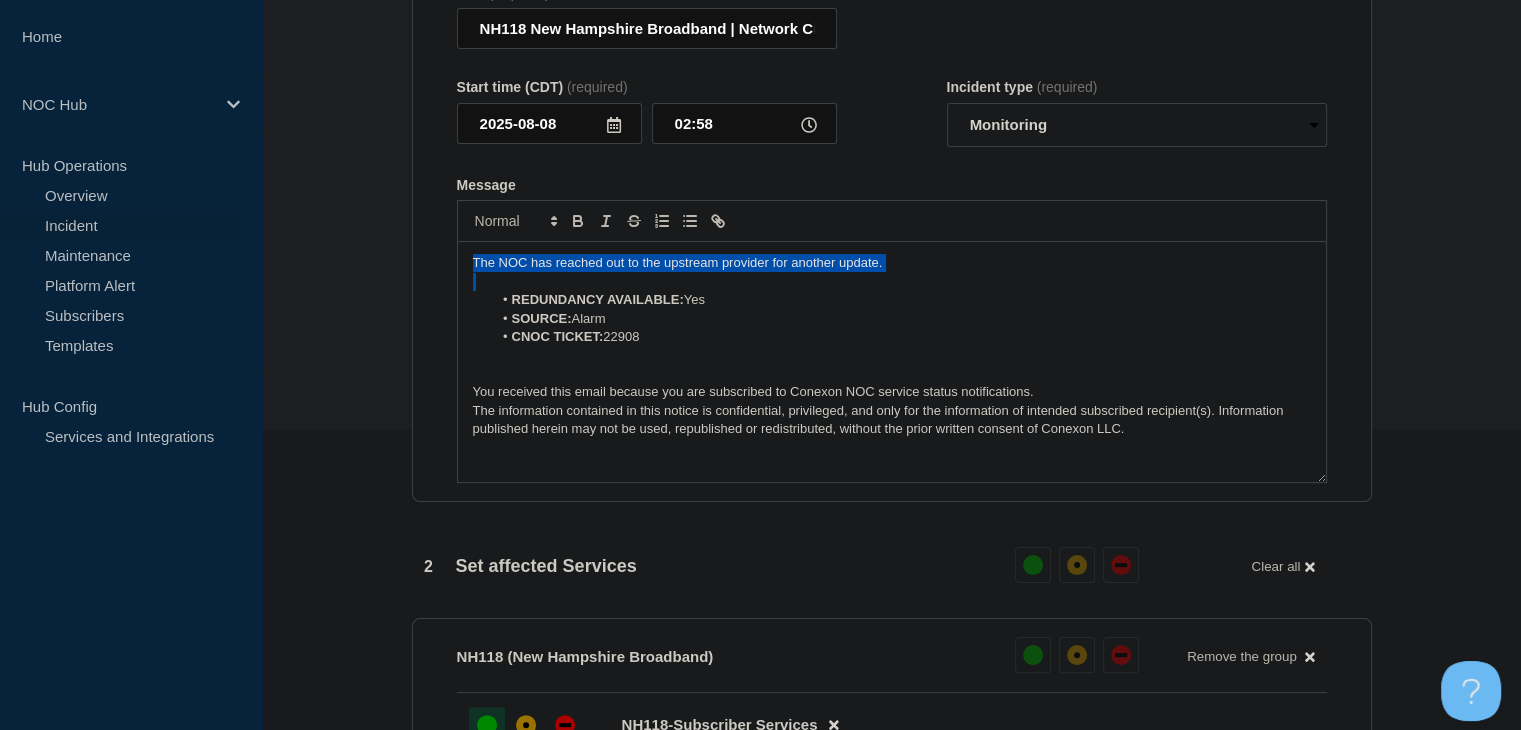 click on "The NOC has reached out to the upstream provider for another update." at bounding box center [892, 263] 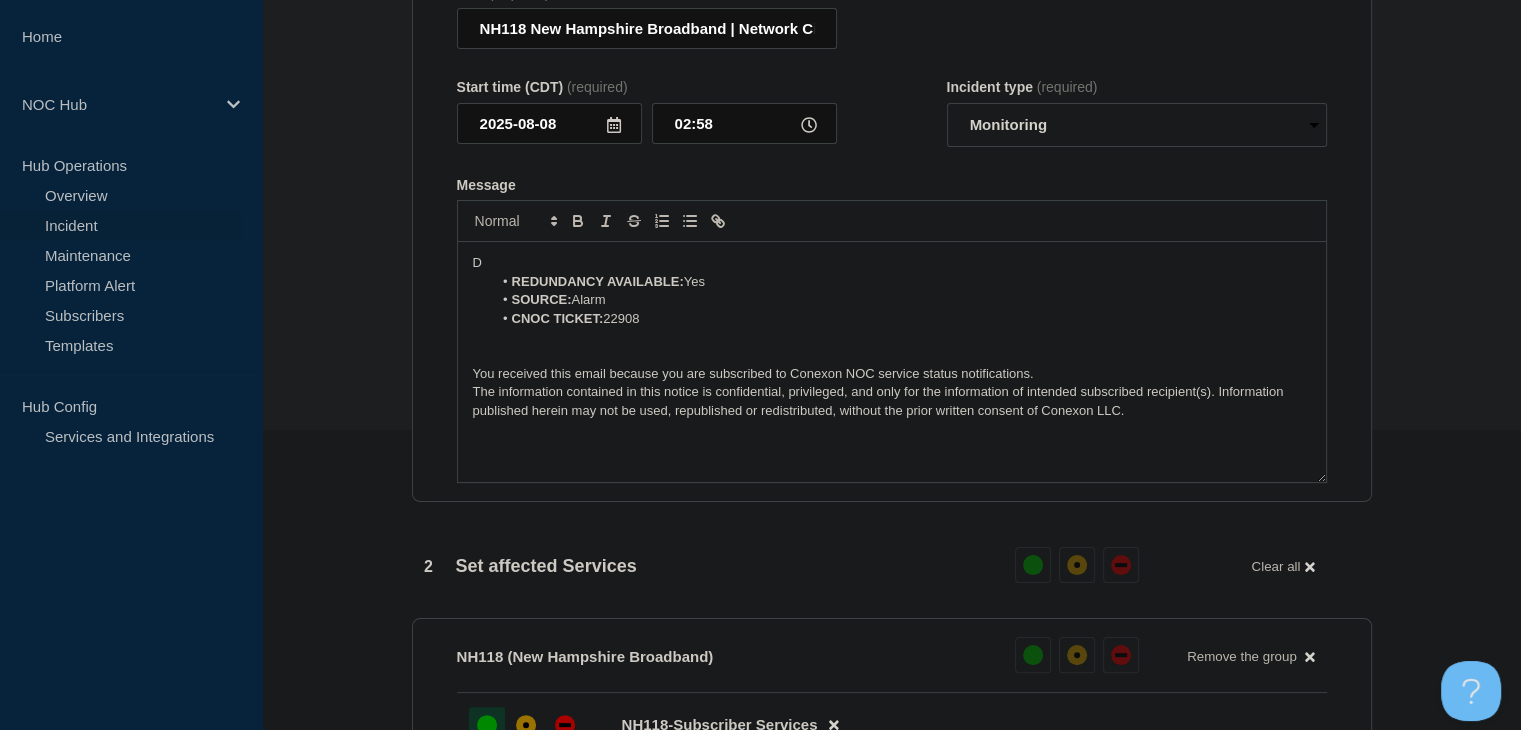 type 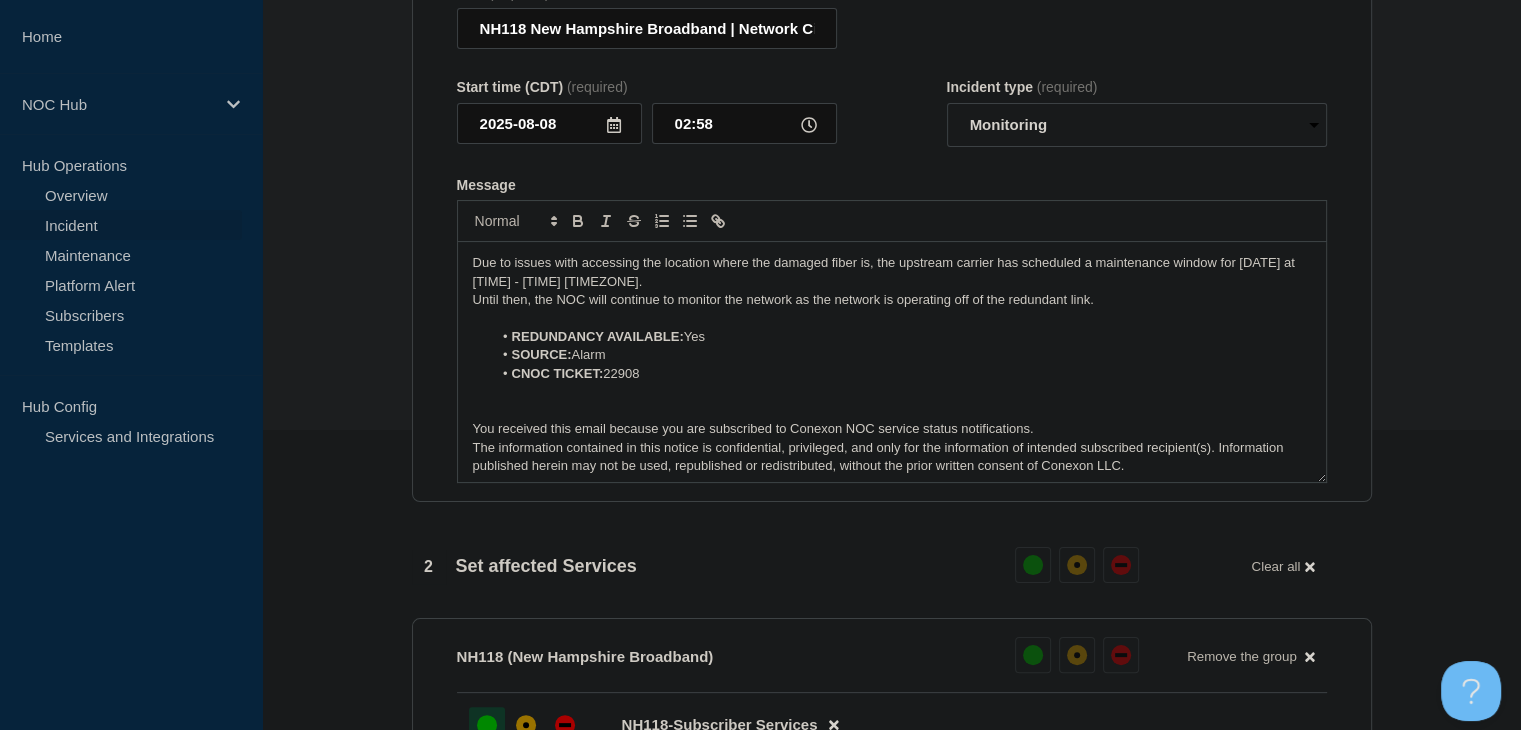 click on "Due to issues with accessing the location where the damaged fiber is, the upstream carrier has scheduled a maintenance window for 08/09/2025 at 00:00 - 06:00 EST." at bounding box center [892, 272] 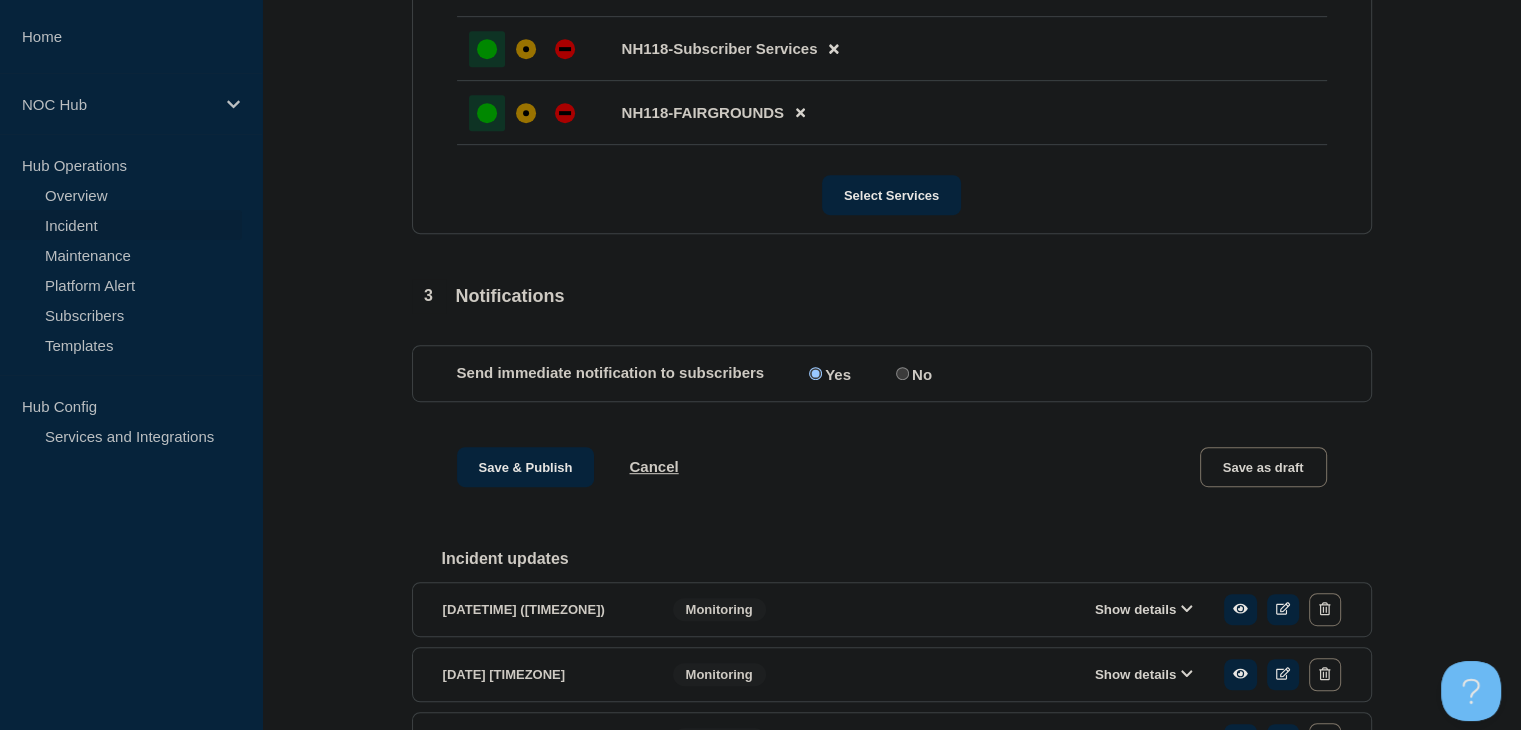 scroll, scrollTop: 1000, scrollLeft: 0, axis: vertical 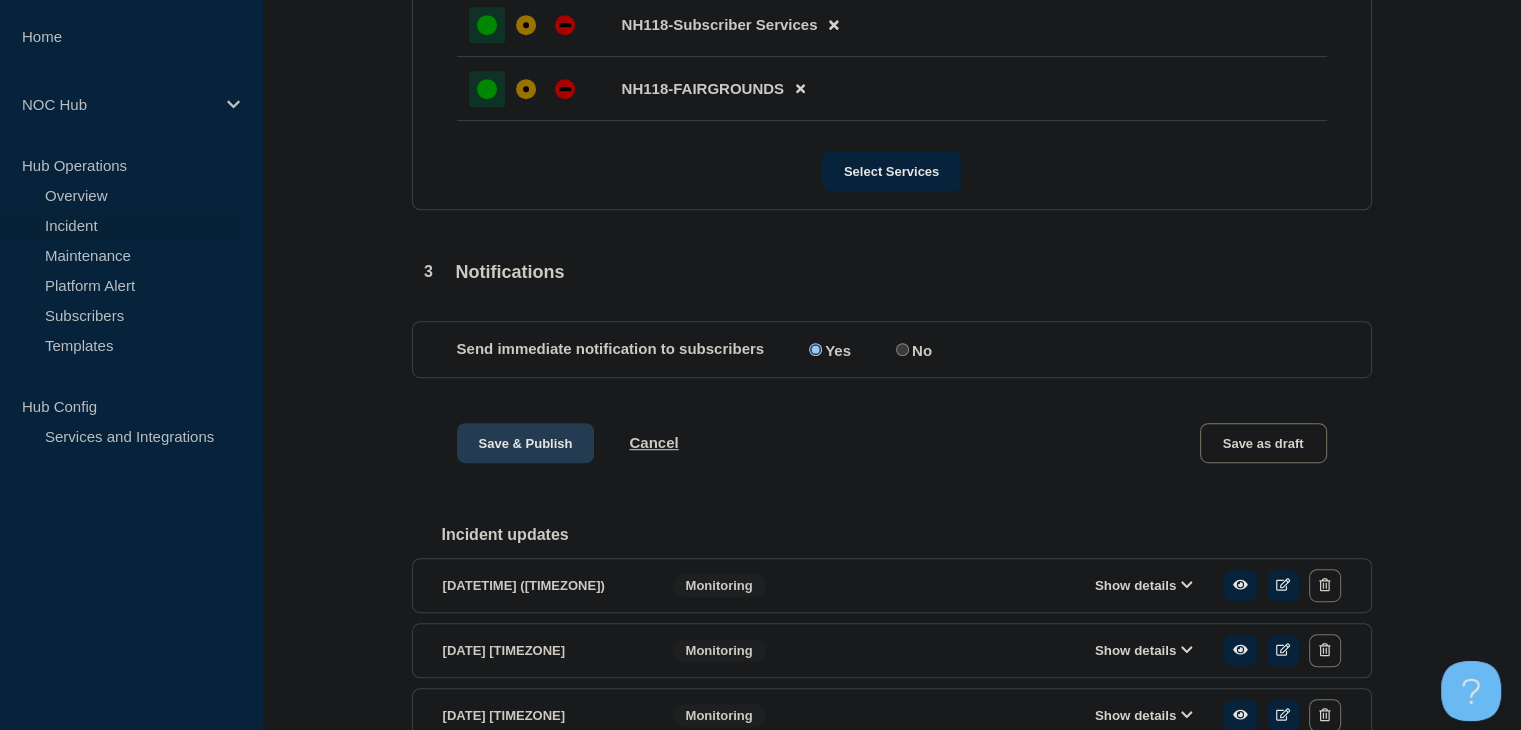 click on "Save & Publish" at bounding box center [526, 443] 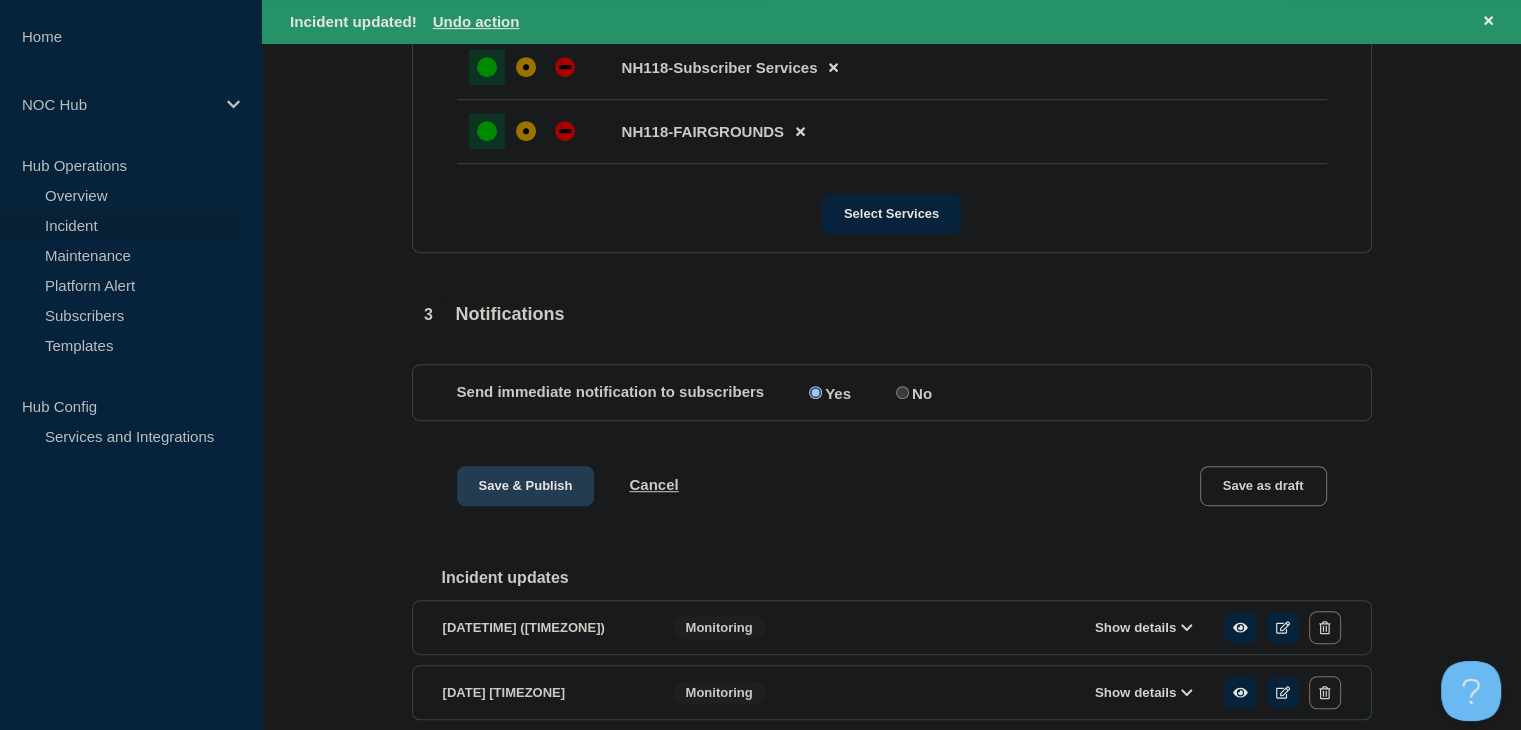scroll, scrollTop: 0, scrollLeft: 0, axis: both 